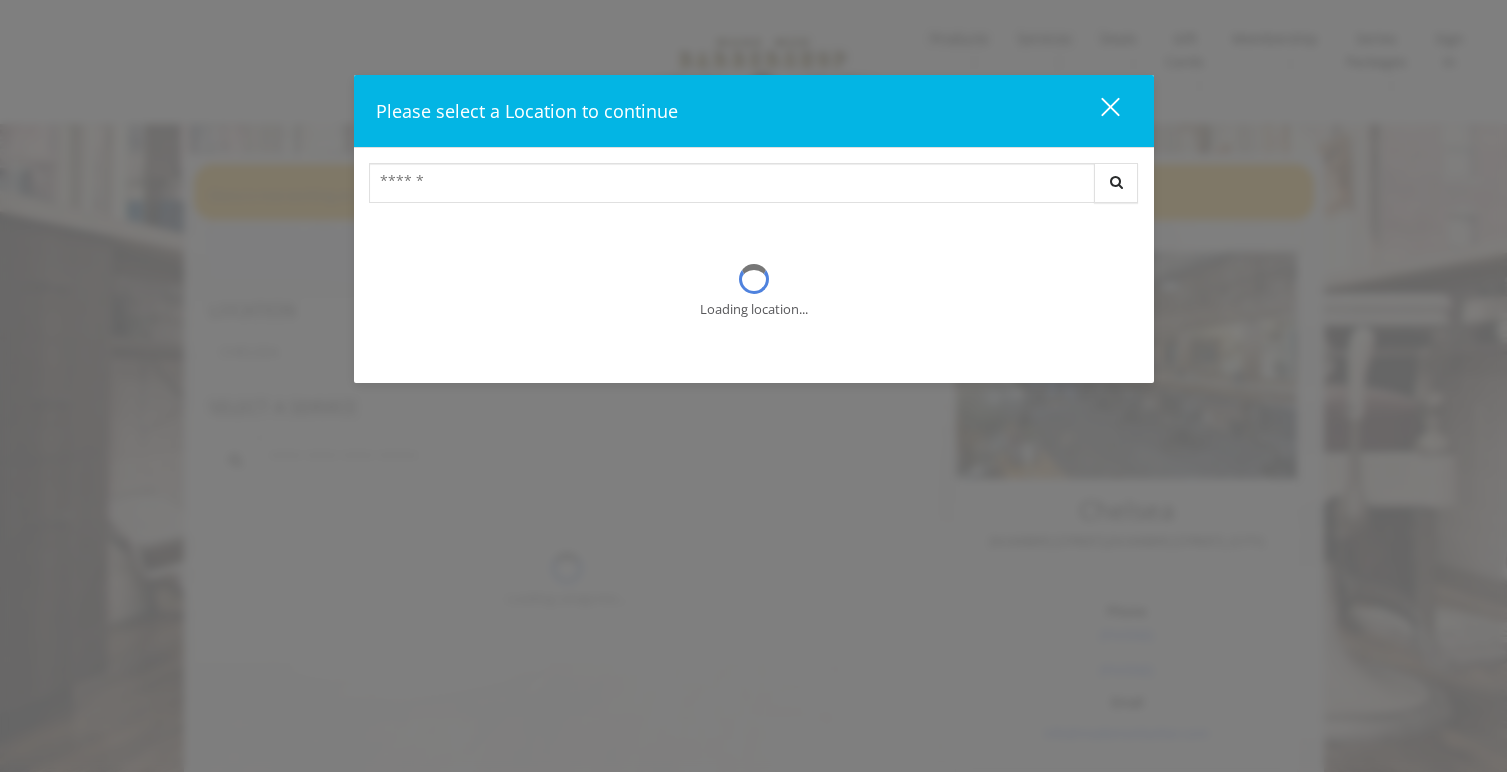 scroll, scrollTop: 0, scrollLeft: 0, axis: both 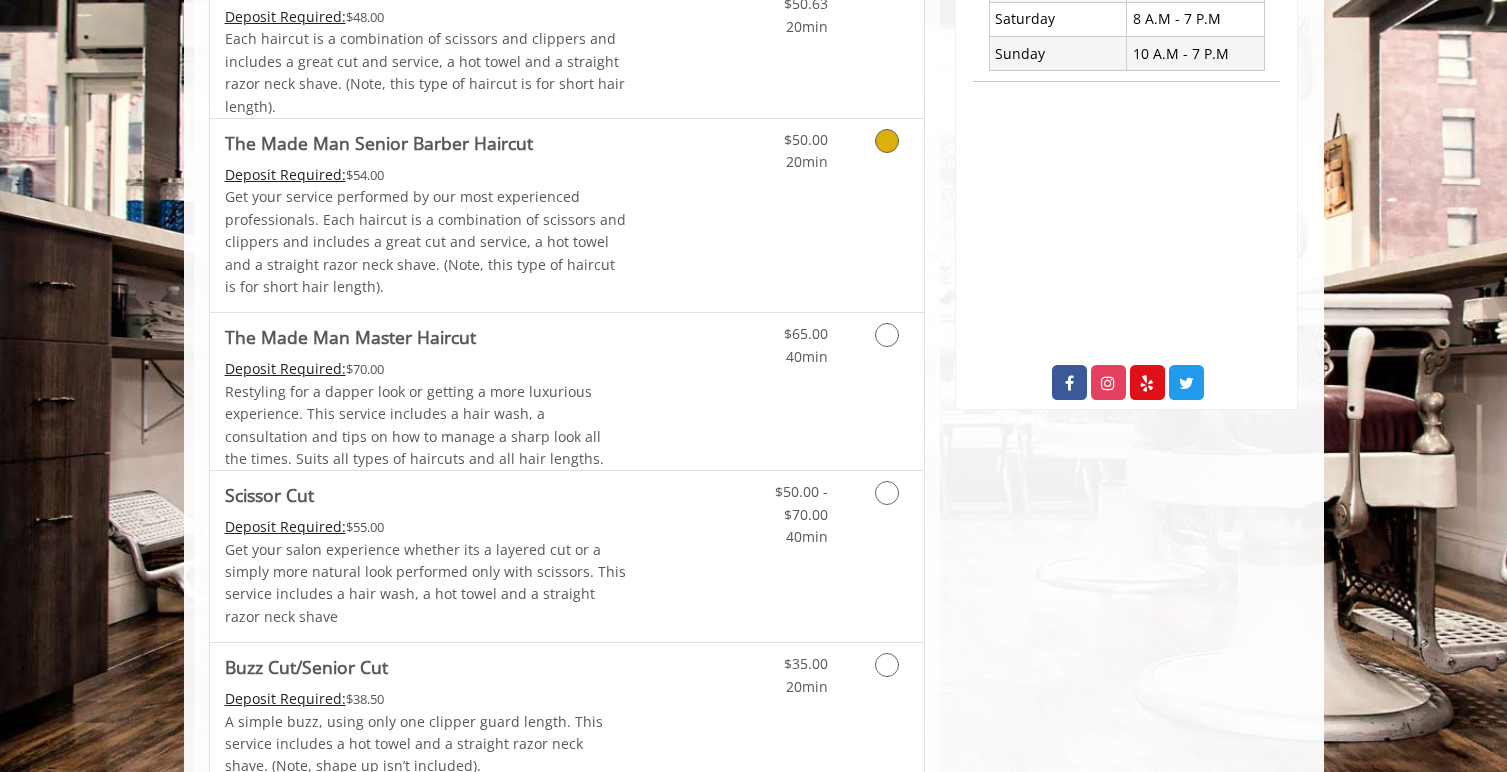 click on "$50.00 20min" at bounding box center [834, 215] 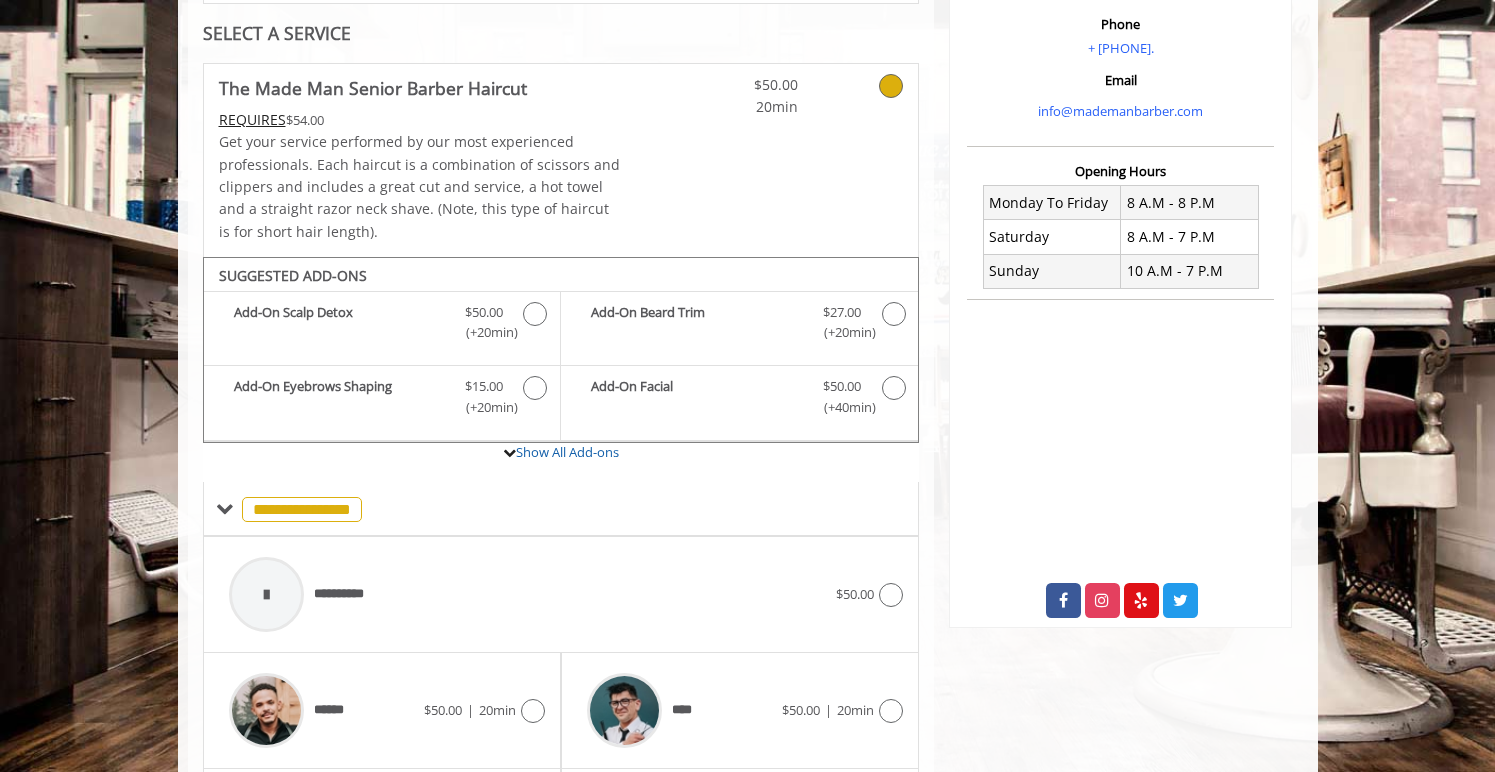scroll, scrollTop: 407, scrollLeft: 0, axis: vertical 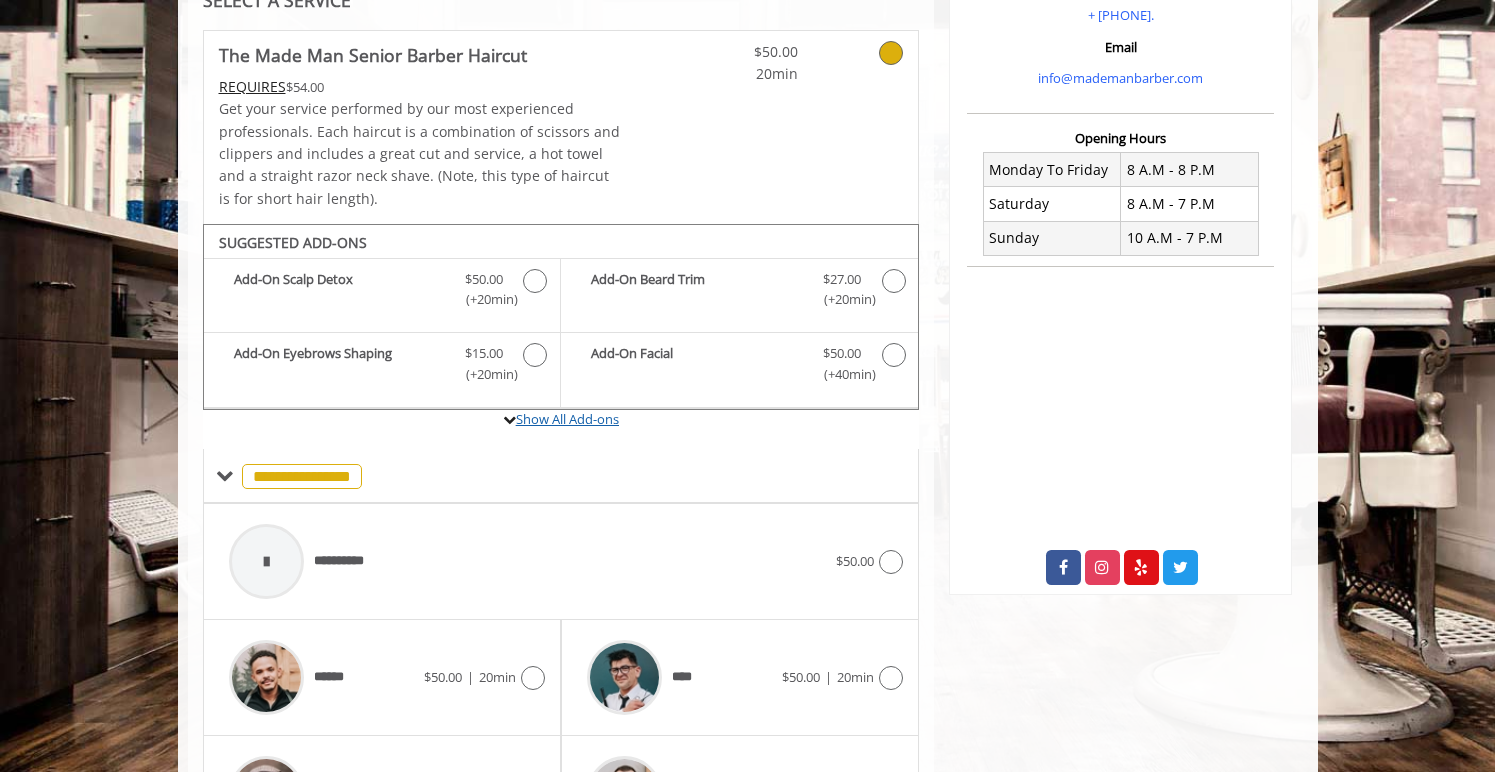 click on "Show All Add-ons" 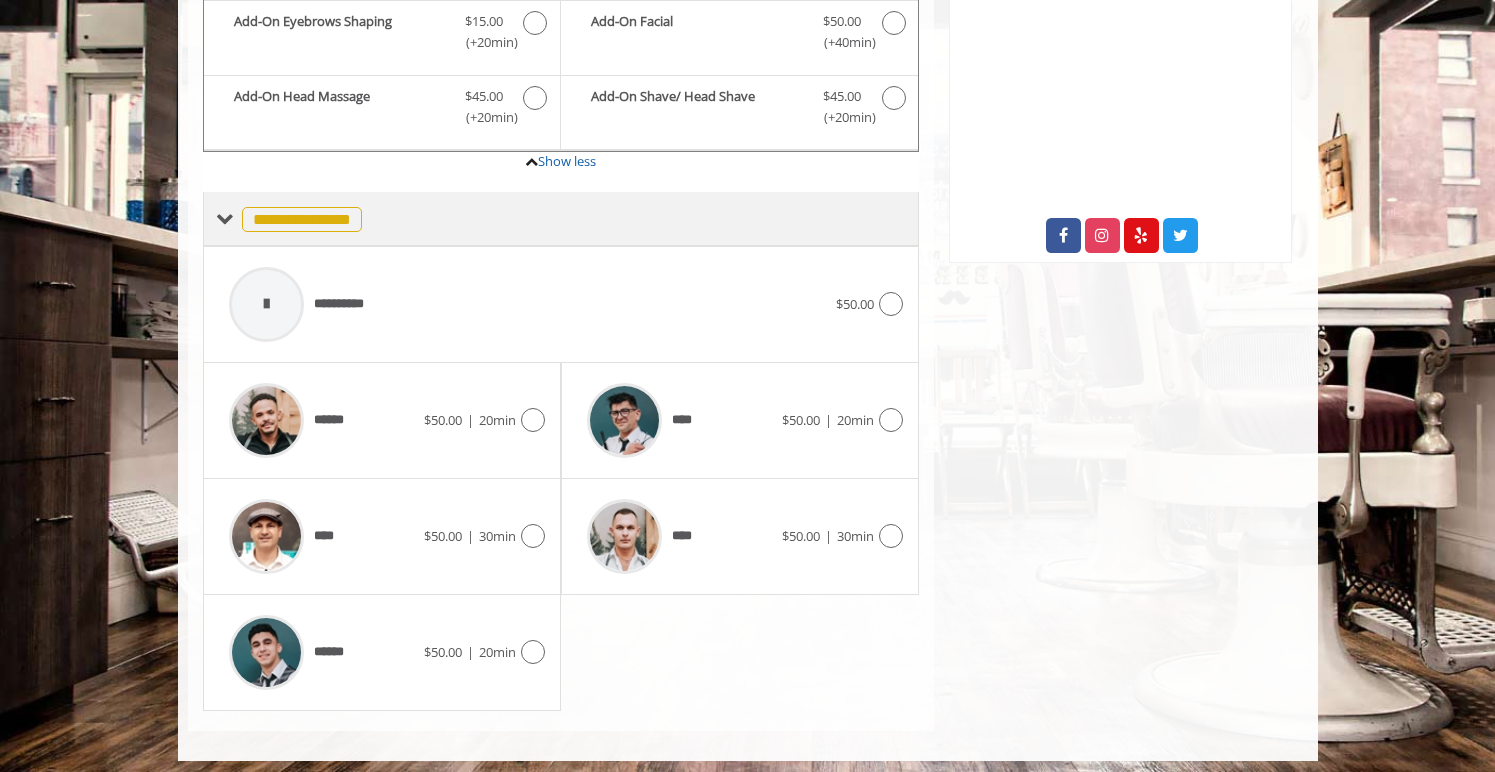 scroll, scrollTop: 747, scrollLeft: 0, axis: vertical 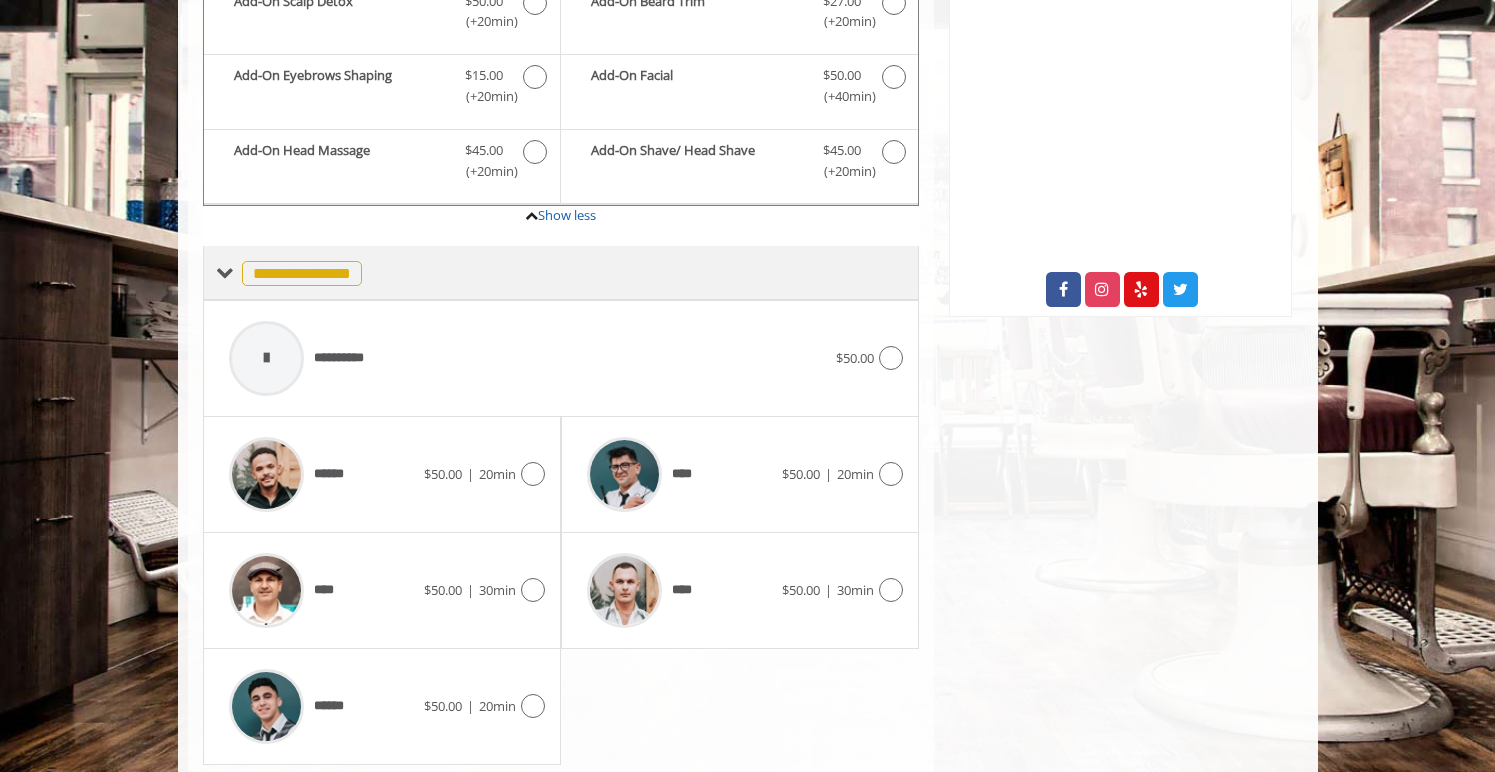 click on "**********" at bounding box center (302, 273) 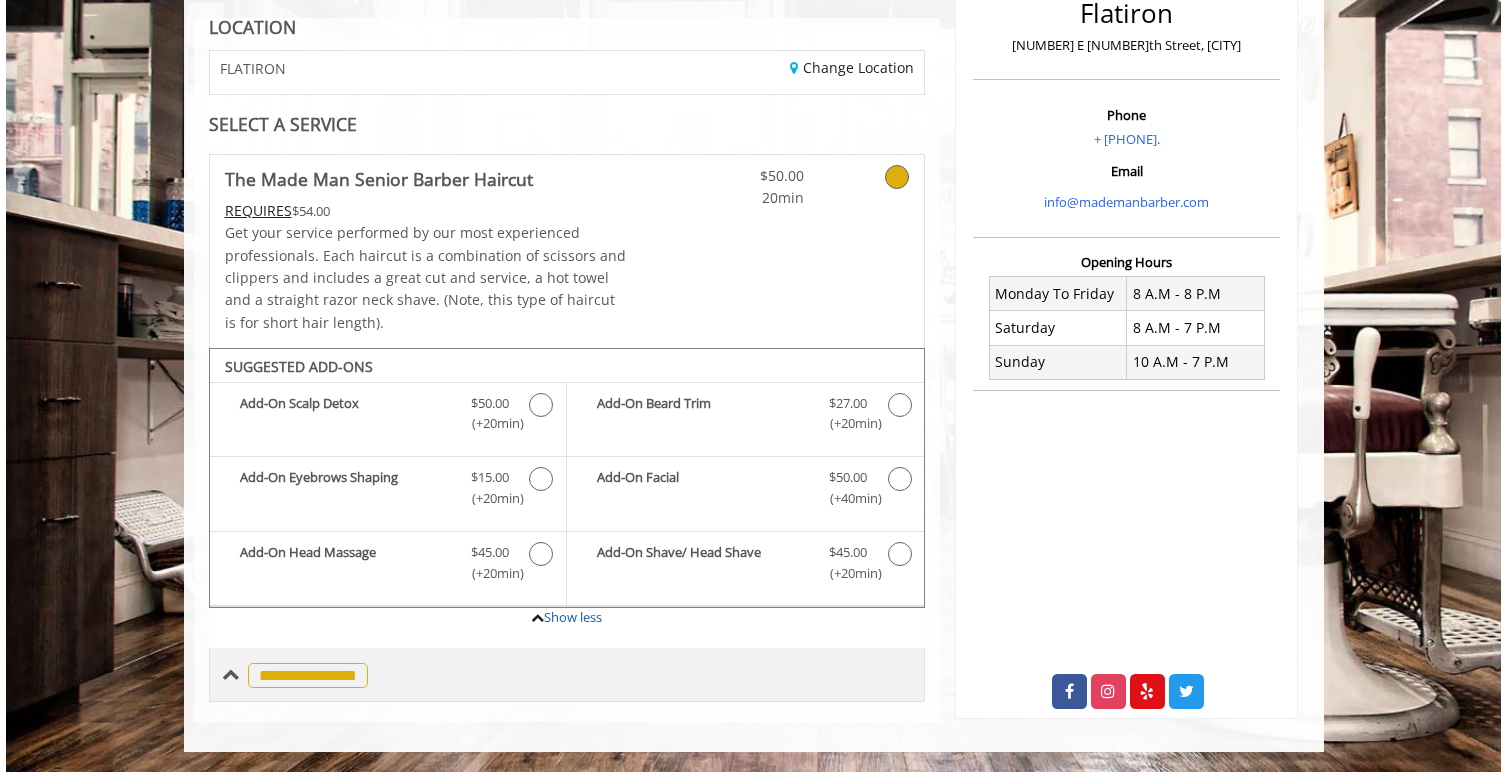 scroll, scrollTop: 282, scrollLeft: 0, axis: vertical 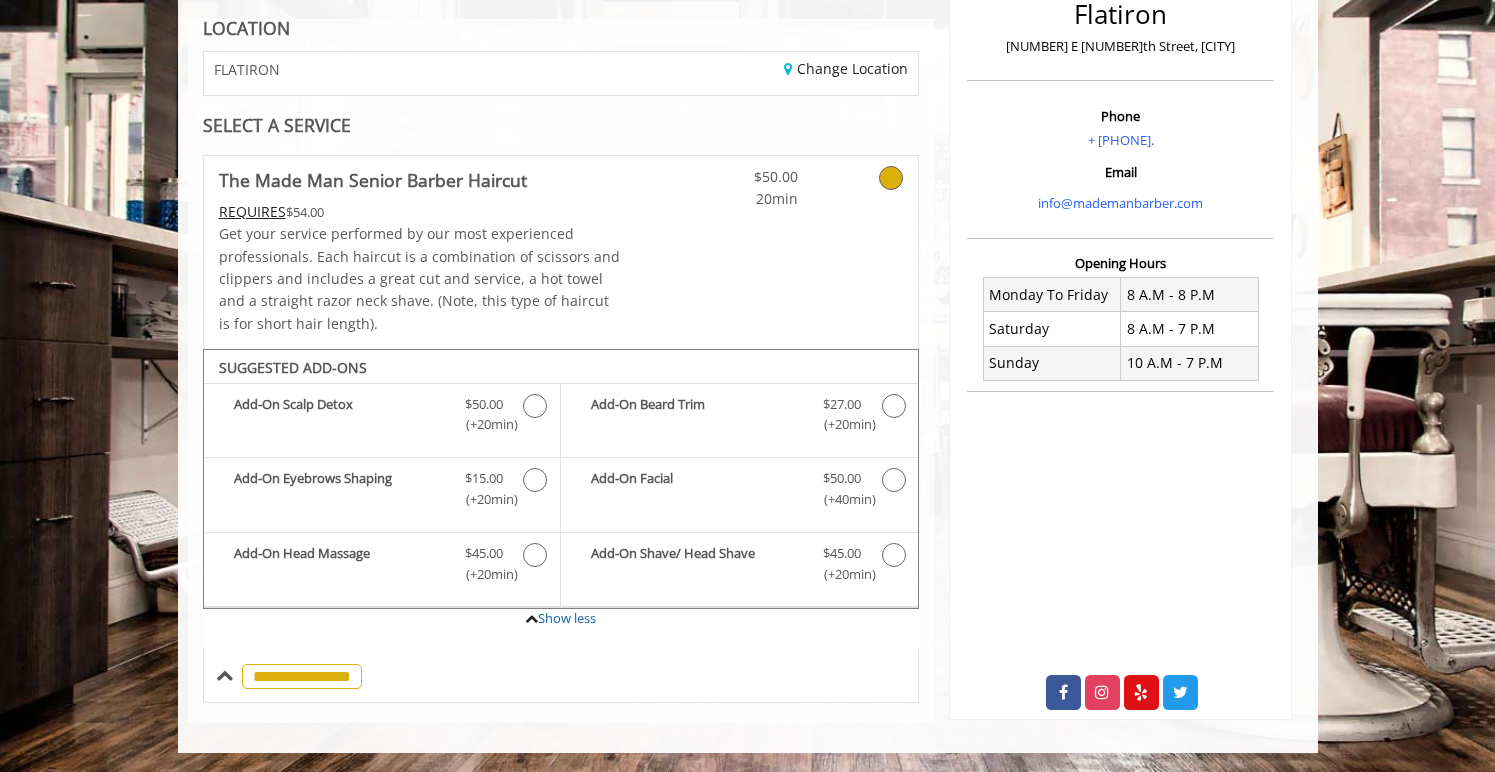 click on "The Made Man Senior Barber Haircut" at bounding box center [420, 180] 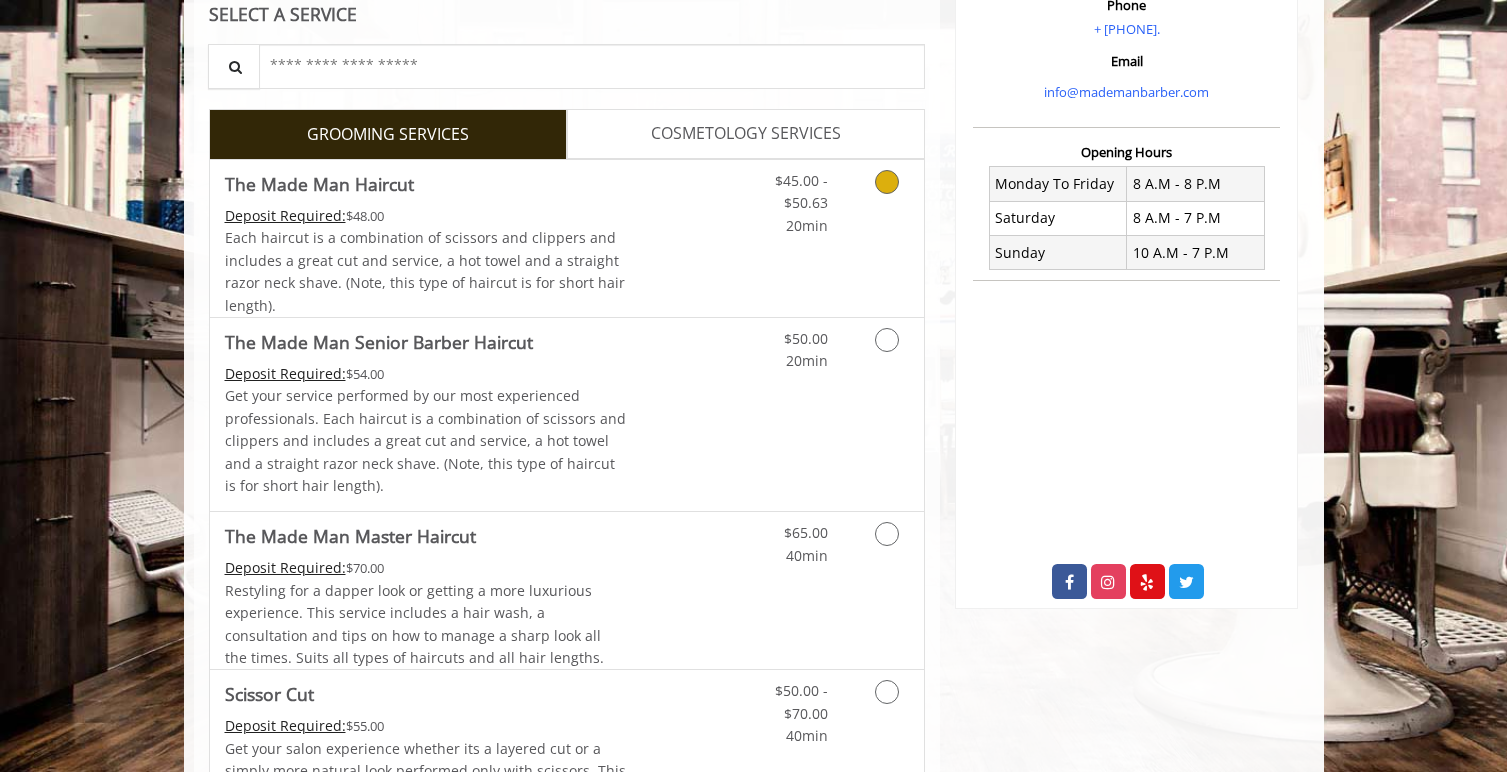 scroll, scrollTop: 399, scrollLeft: 0, axis: vertical 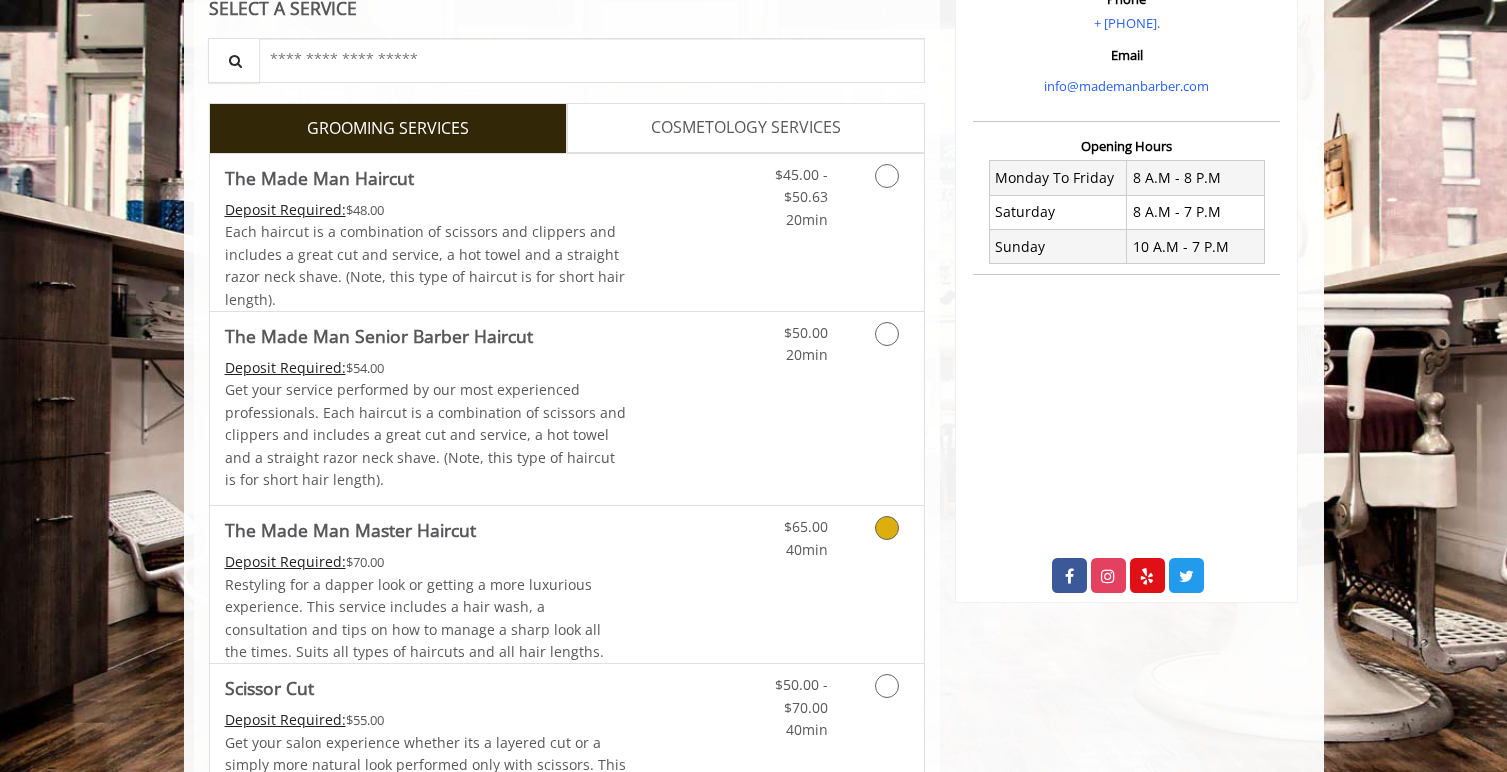 click on "Discounted Price" at bounding box center (685, 584) 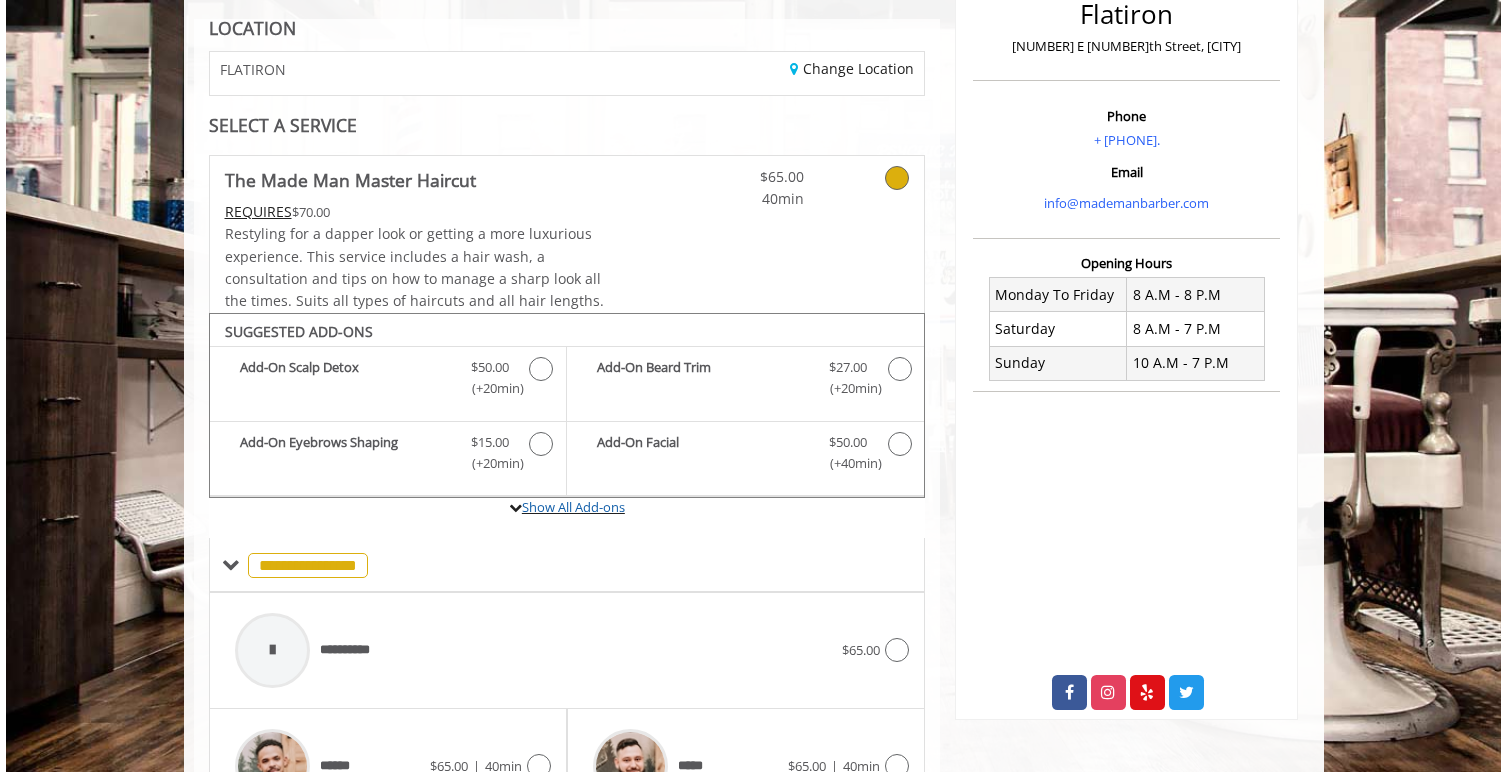 scroll, scrollTop: 164, scrollLeft: 0, axis: vertical 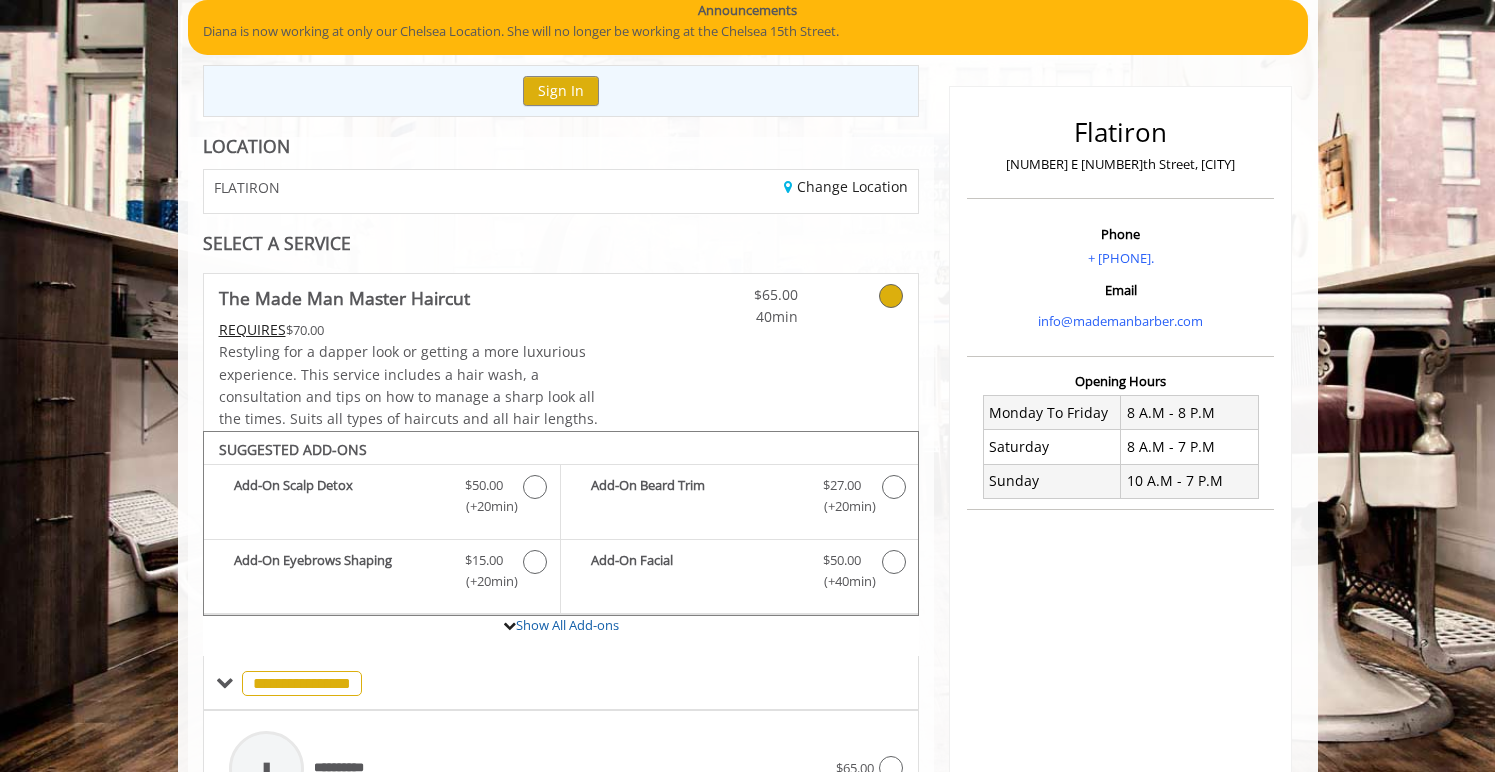 click on "REQUIRES  $70.00" 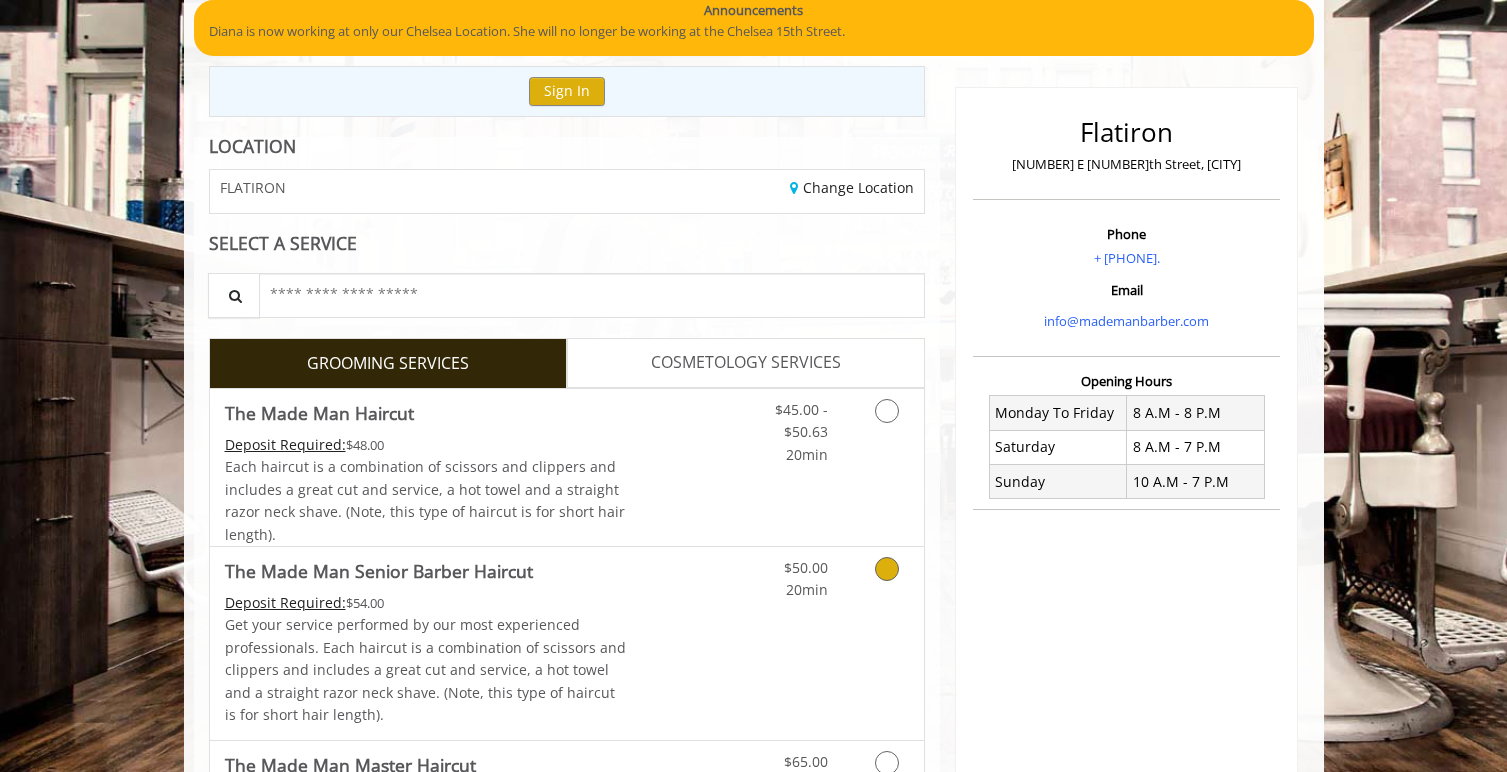 click on "20min" at bounding box center (807, 589) 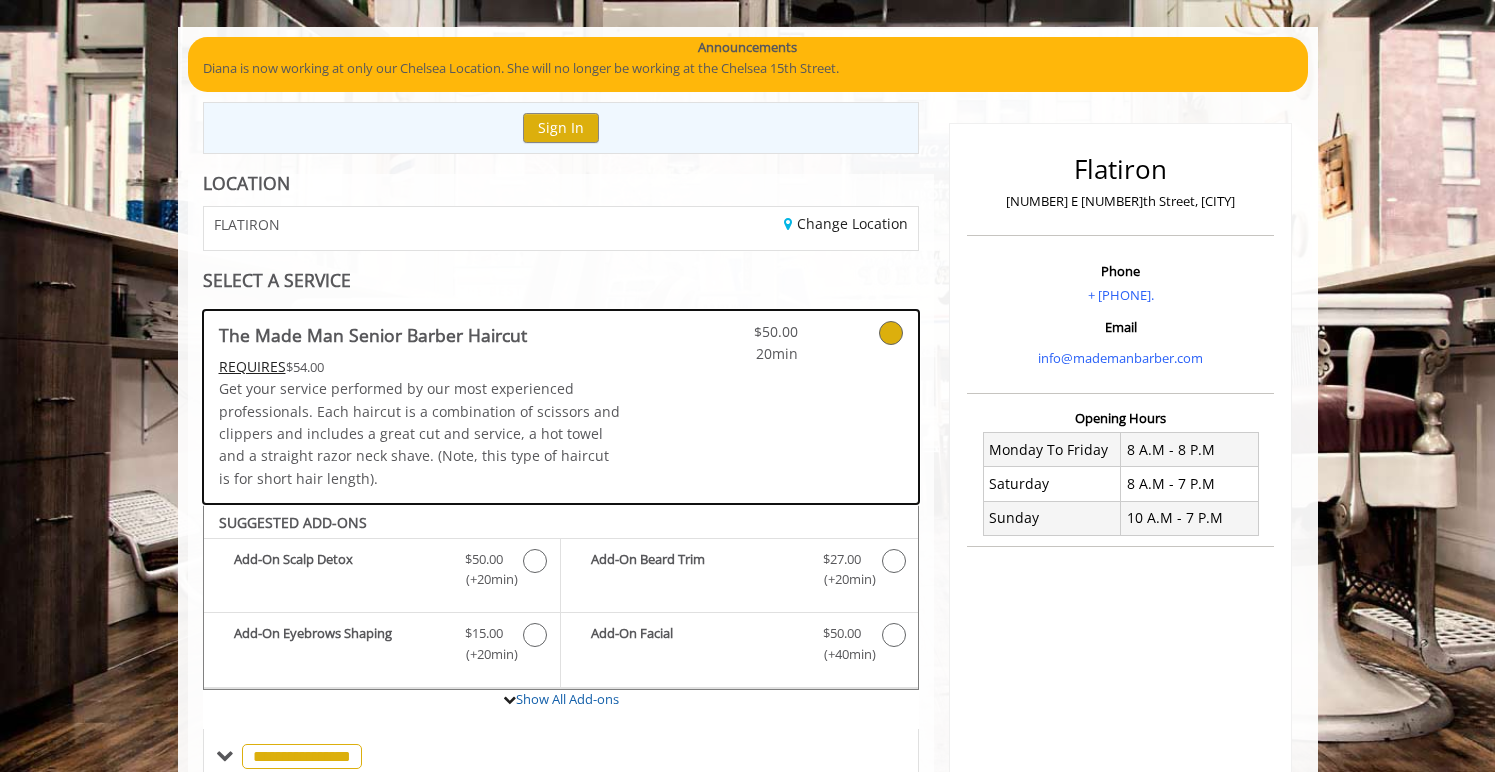 scroll, scrollTop: 114, scrollLeft: 0, axis: vertical 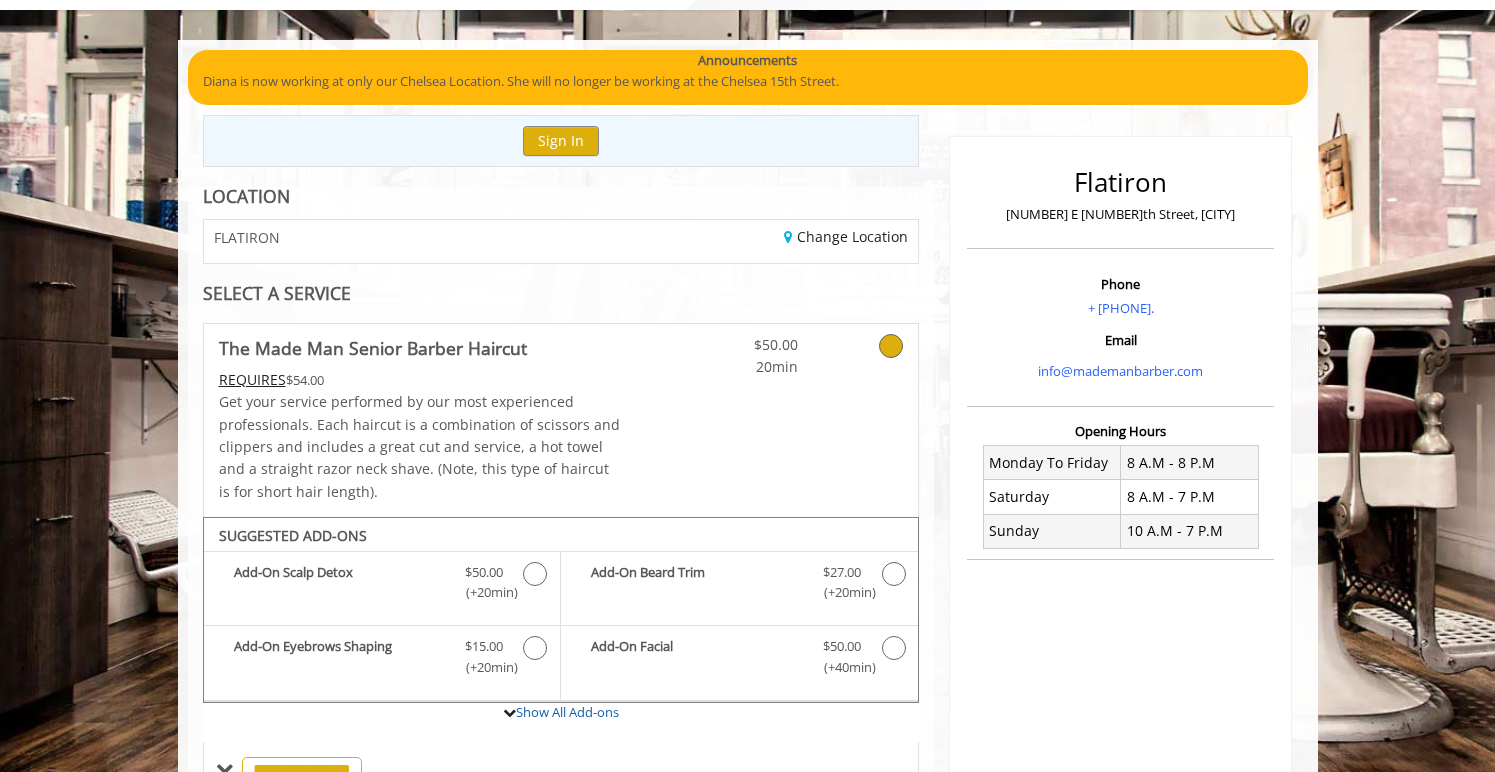 click on "[NUMBER] E [NUMBER]th Street, [CITY]" at bounding box center (1120, 214) 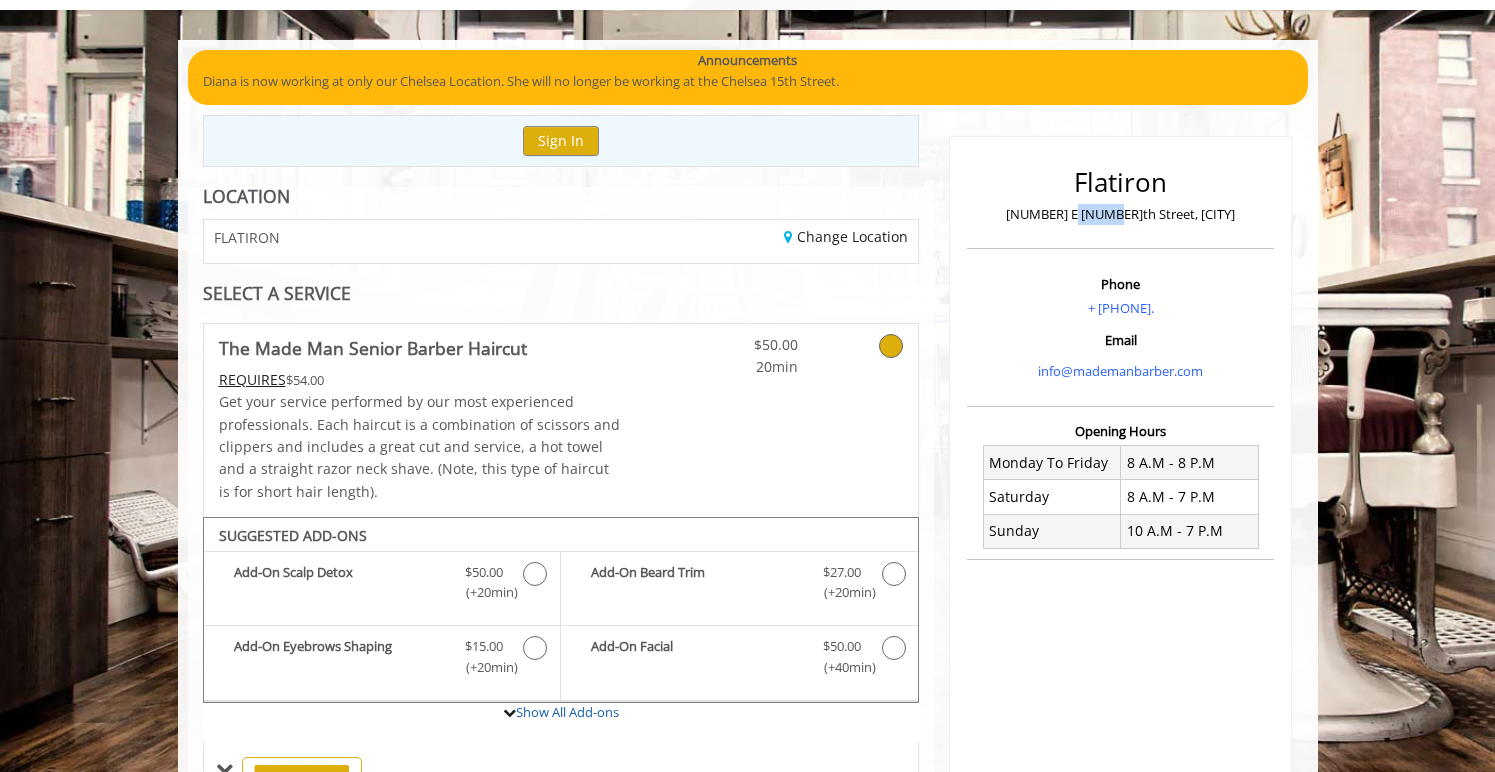 click on "[NUMBER] E [NUMBER]th Street, [CITY]" at bounding box center [1120, 214] 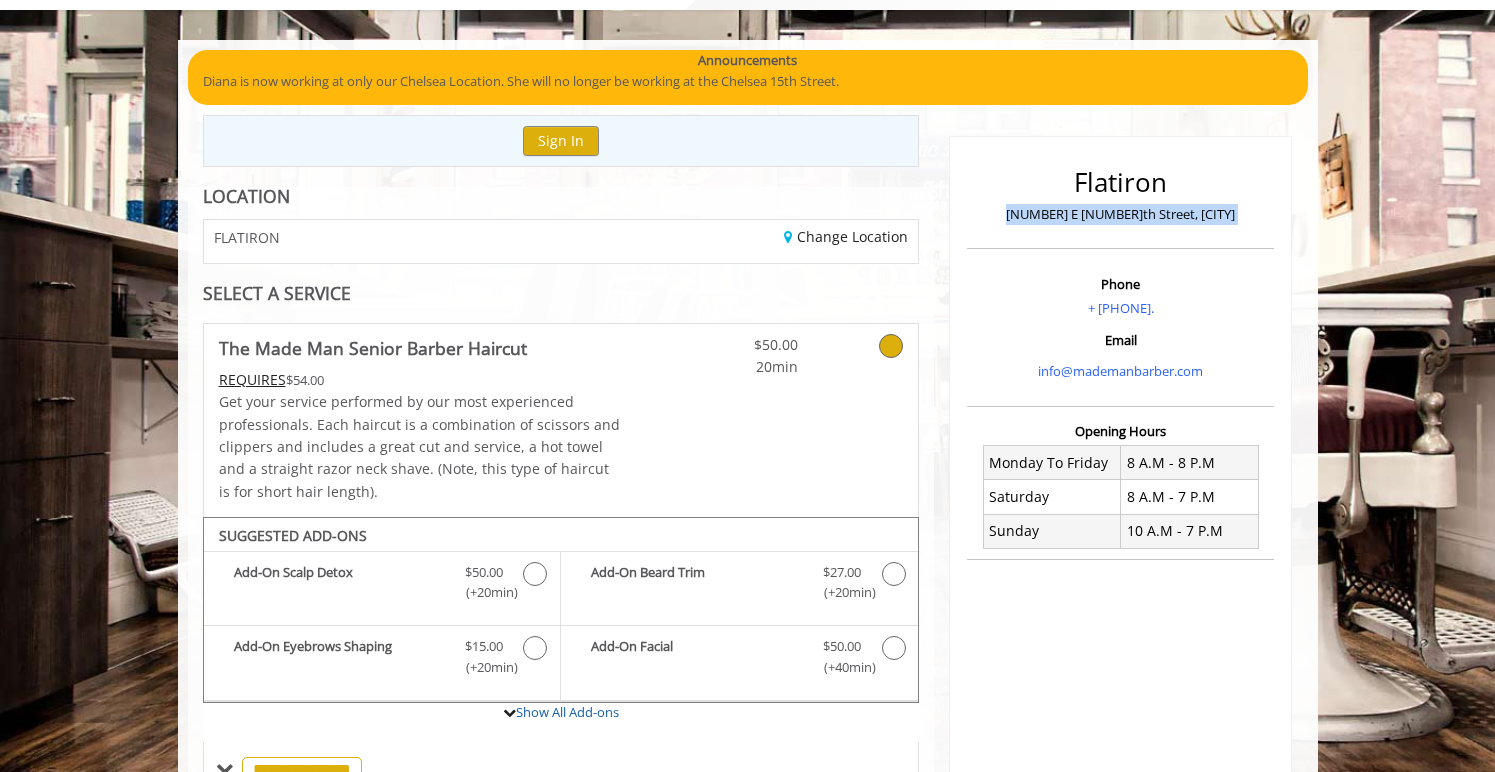 click on "[NUMBER] E [NUMBER]th Street, [CITY]" at bounding box center [1120, 214] 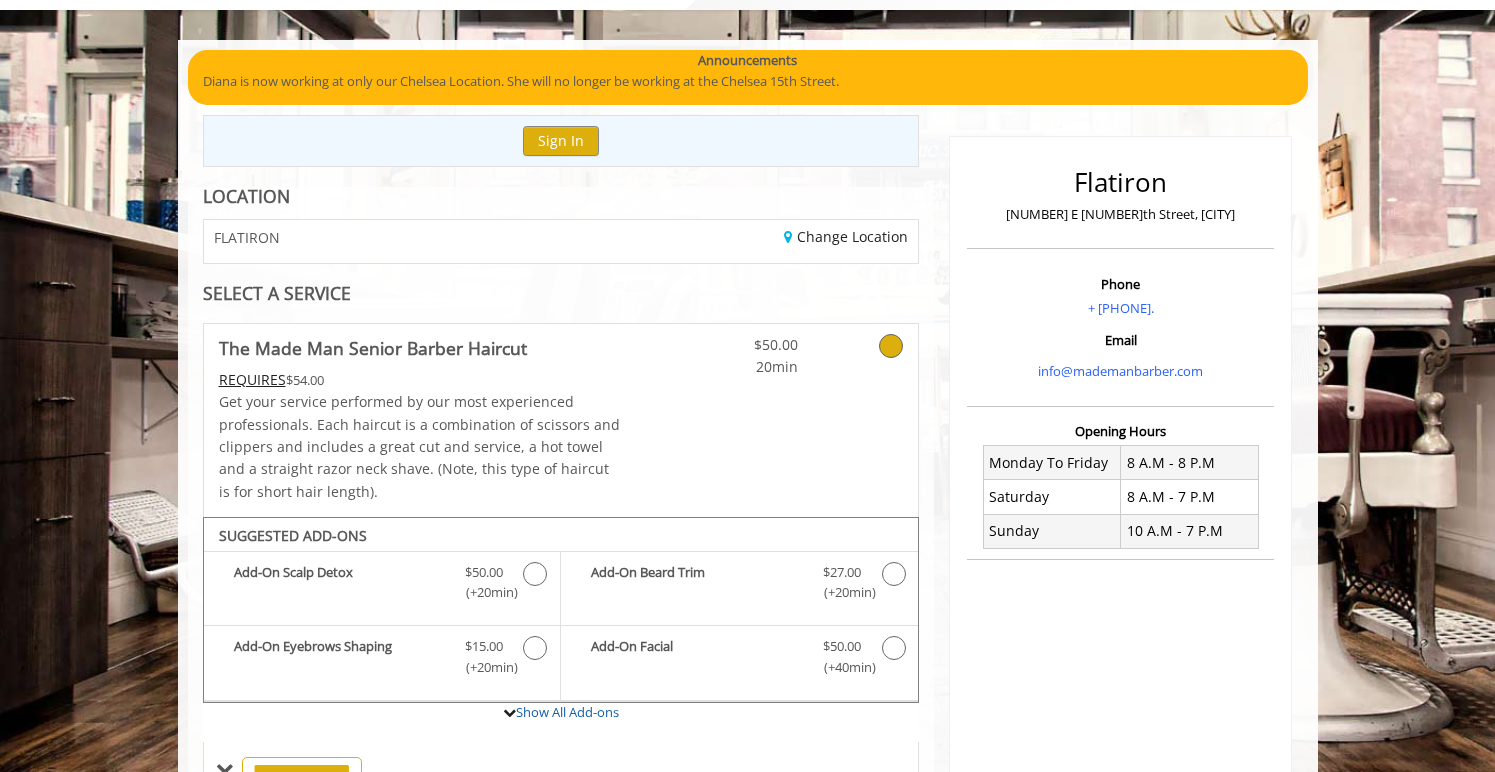 scroll, scrollTop: 0, scrollLeft: 0, axis: both 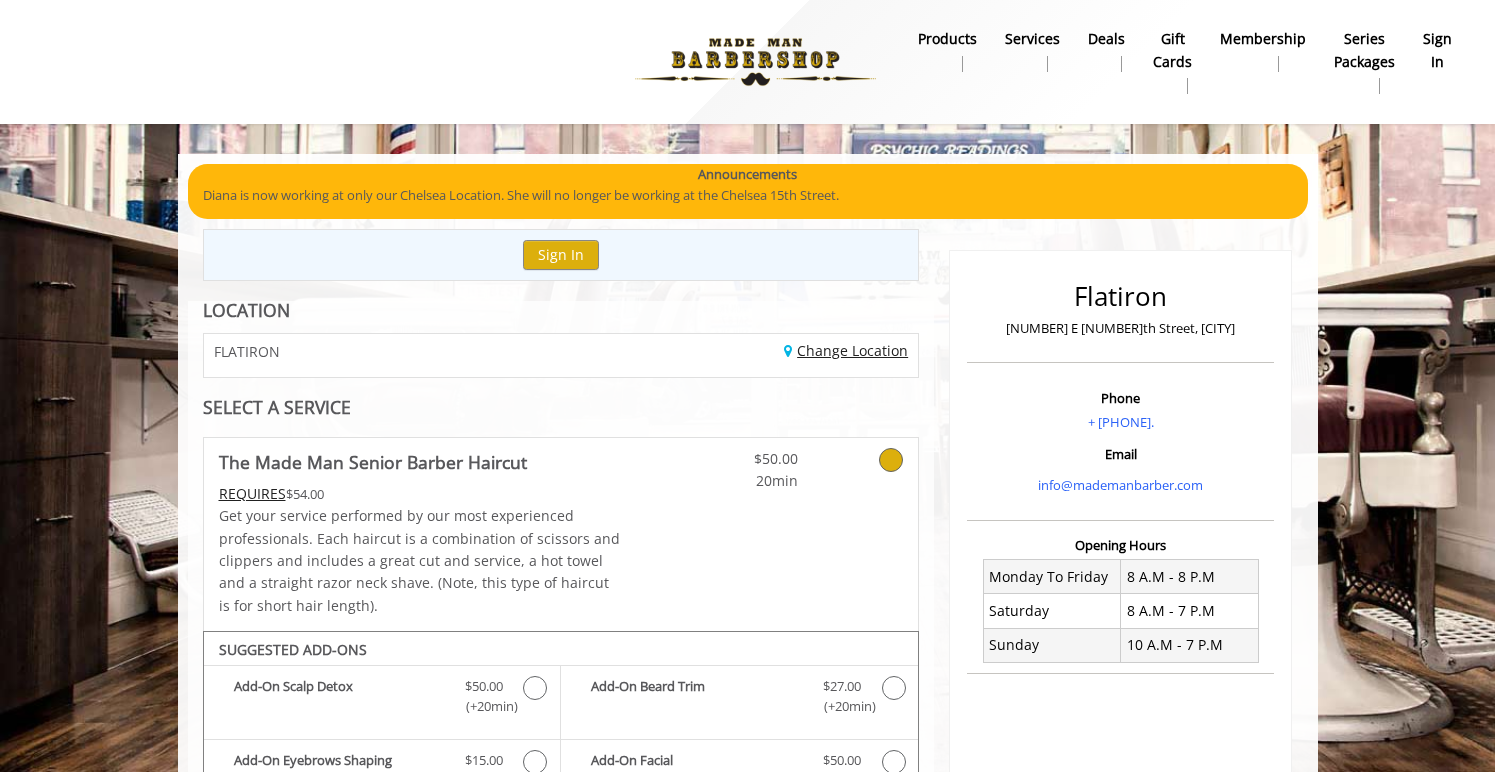 click on "Change  Location" at bounding box center (846, 350) 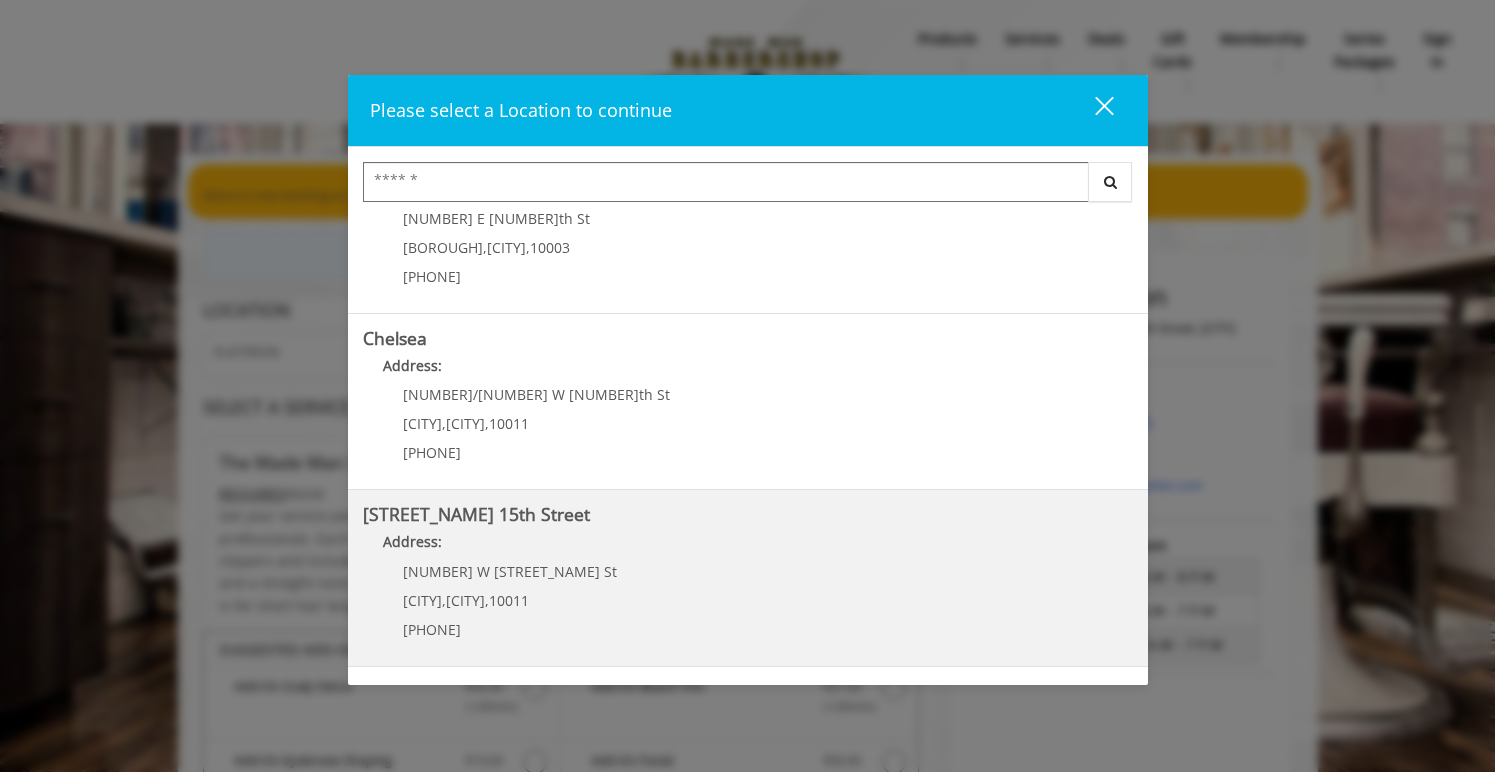 scroll, scrollTop: 57, scrollLeft: 0, axis: vertical 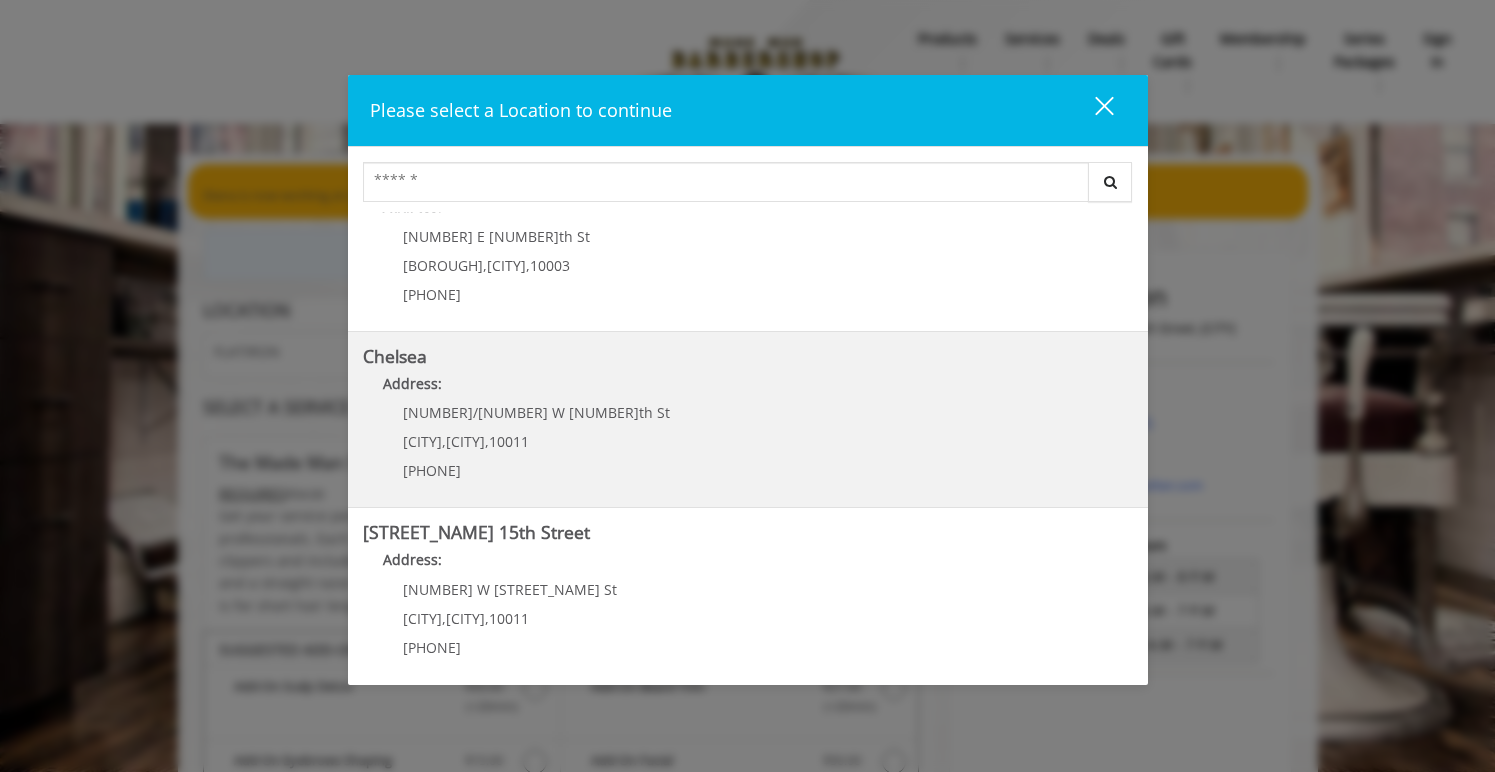 click on "[NEIGHBORHOOD] Address: [NUMBER]/[NUMBER] W [NUMBER]th St [CITY], [STATE], [POSTAL_CODE] [PHONE]" at bounding box center (748, 420) 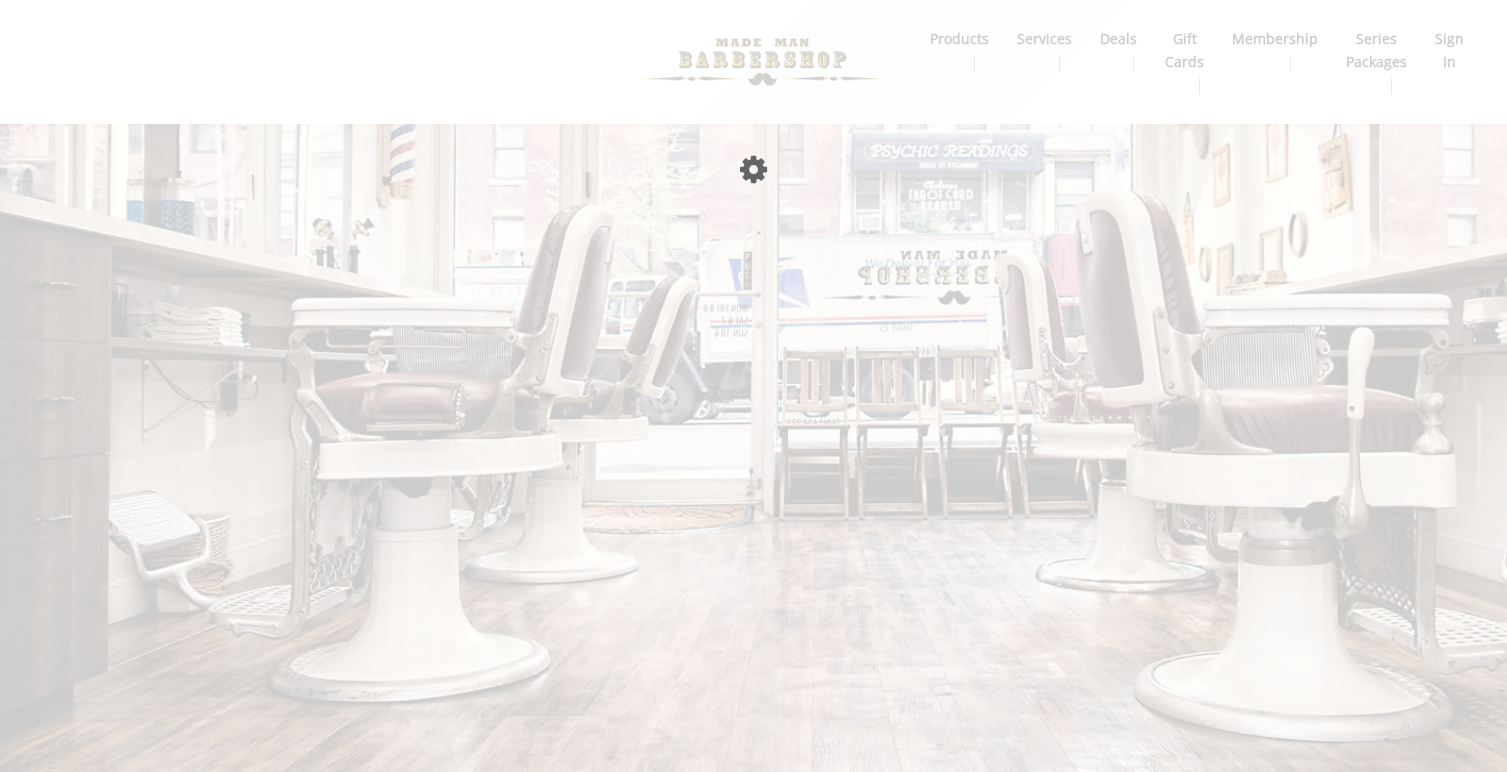 scroll, scrollTop: 0, scrollLeft: 0, axis: both 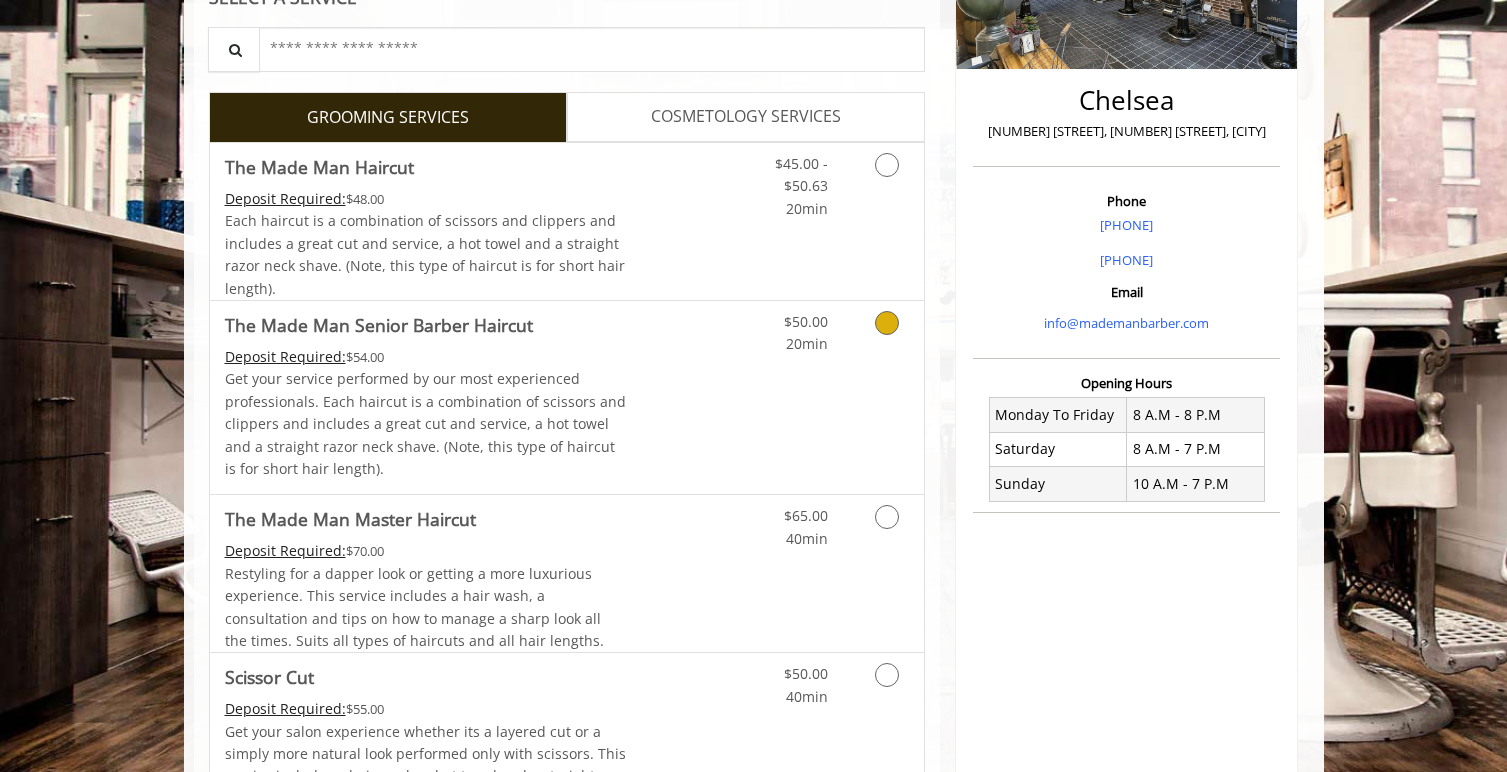 click on "$50.00 20min" at bounding box center [834, 397] 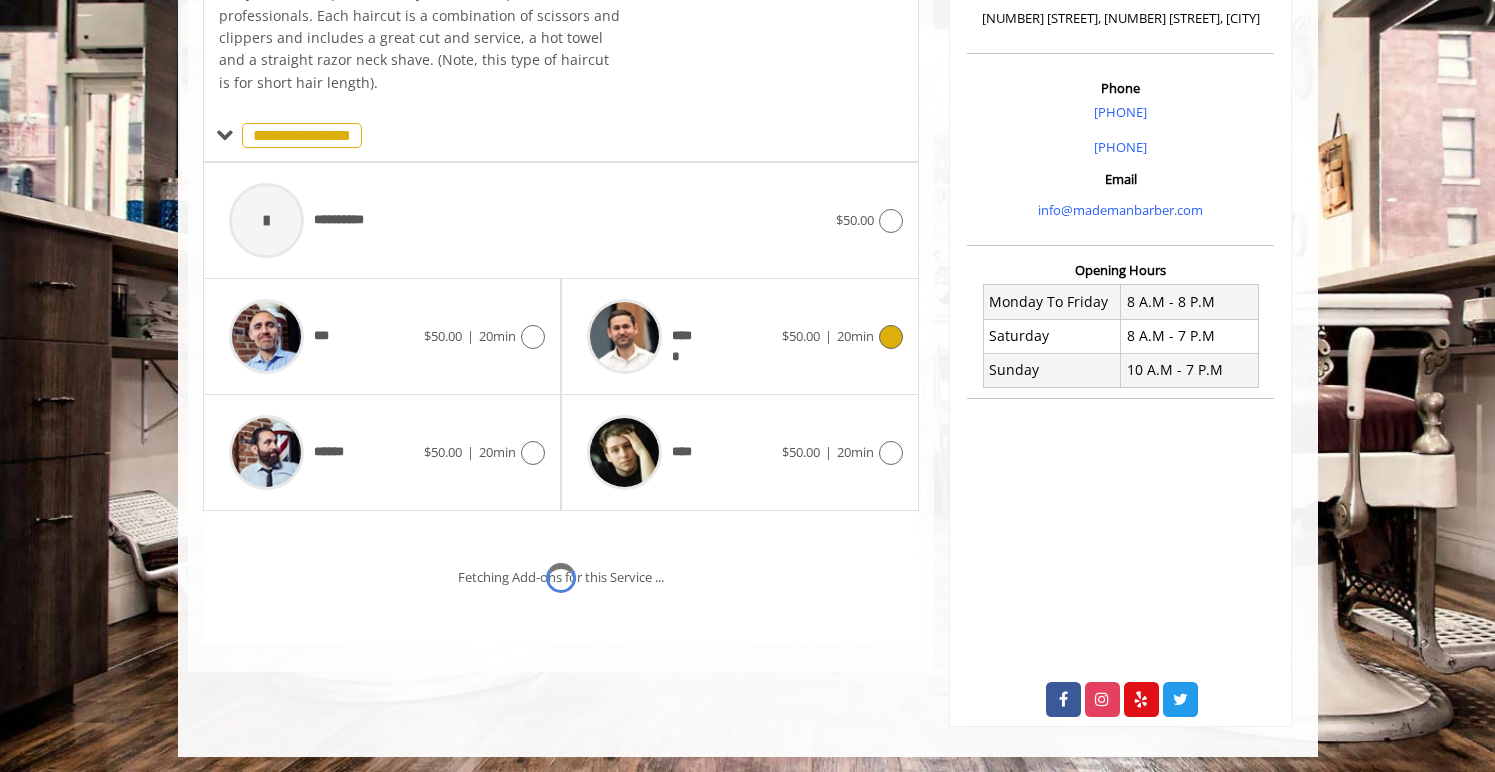 scroll, scrollTop: 528, scrollLeft: 0, axis: vertical 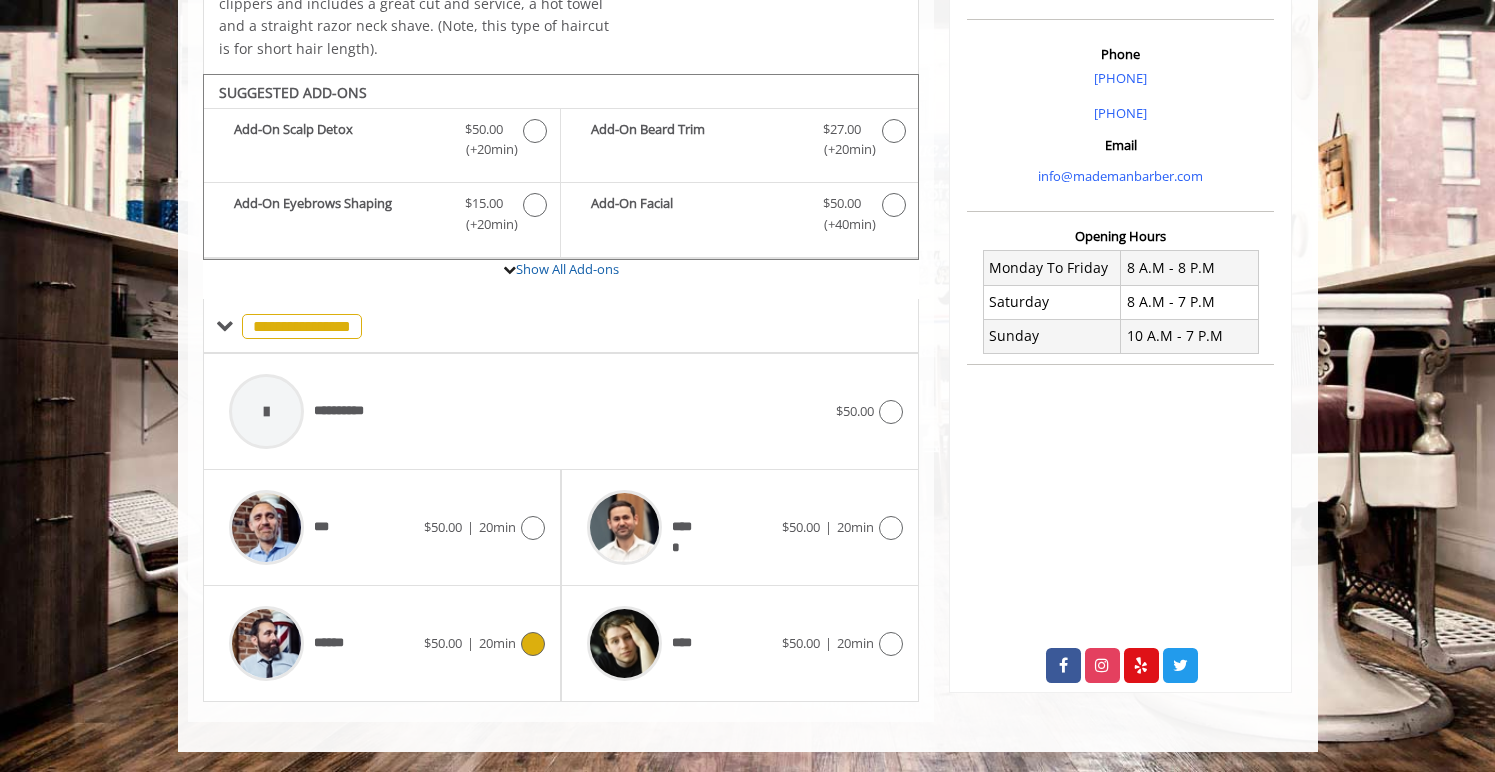 click on "|" at bounding box center (470, 643) 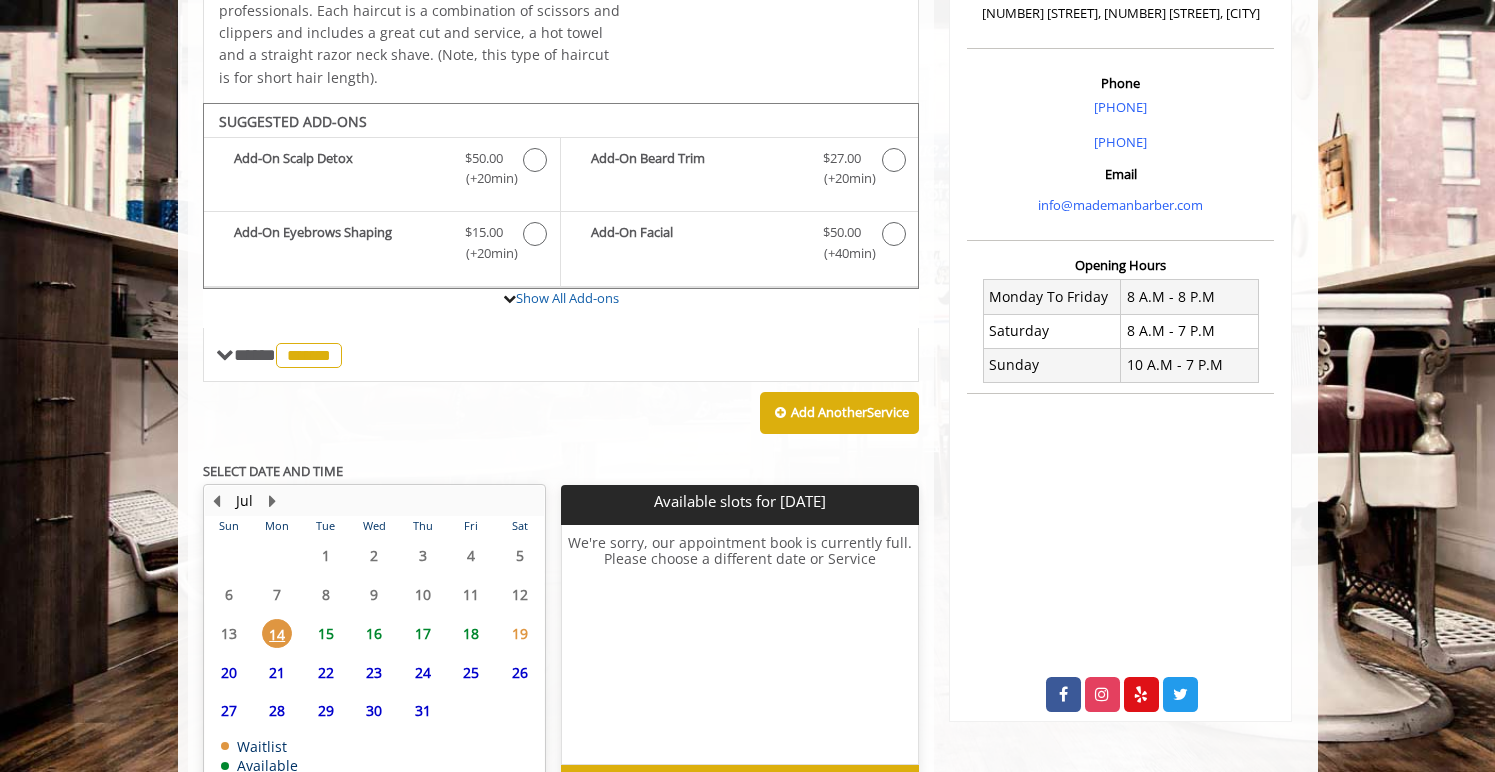 scroll, scrollTop: 651, scrollLeft: 0, axis: vertical 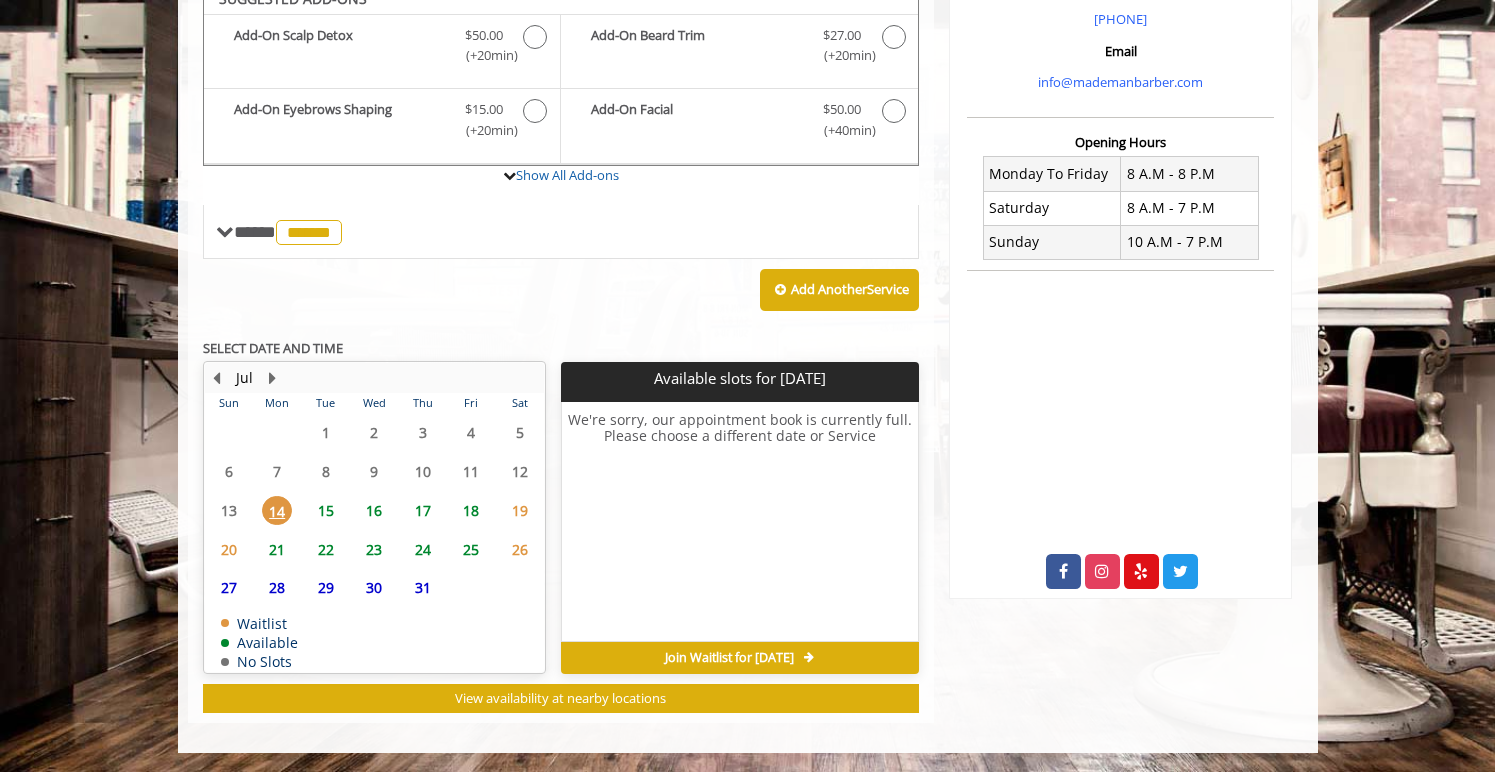 click on "16" 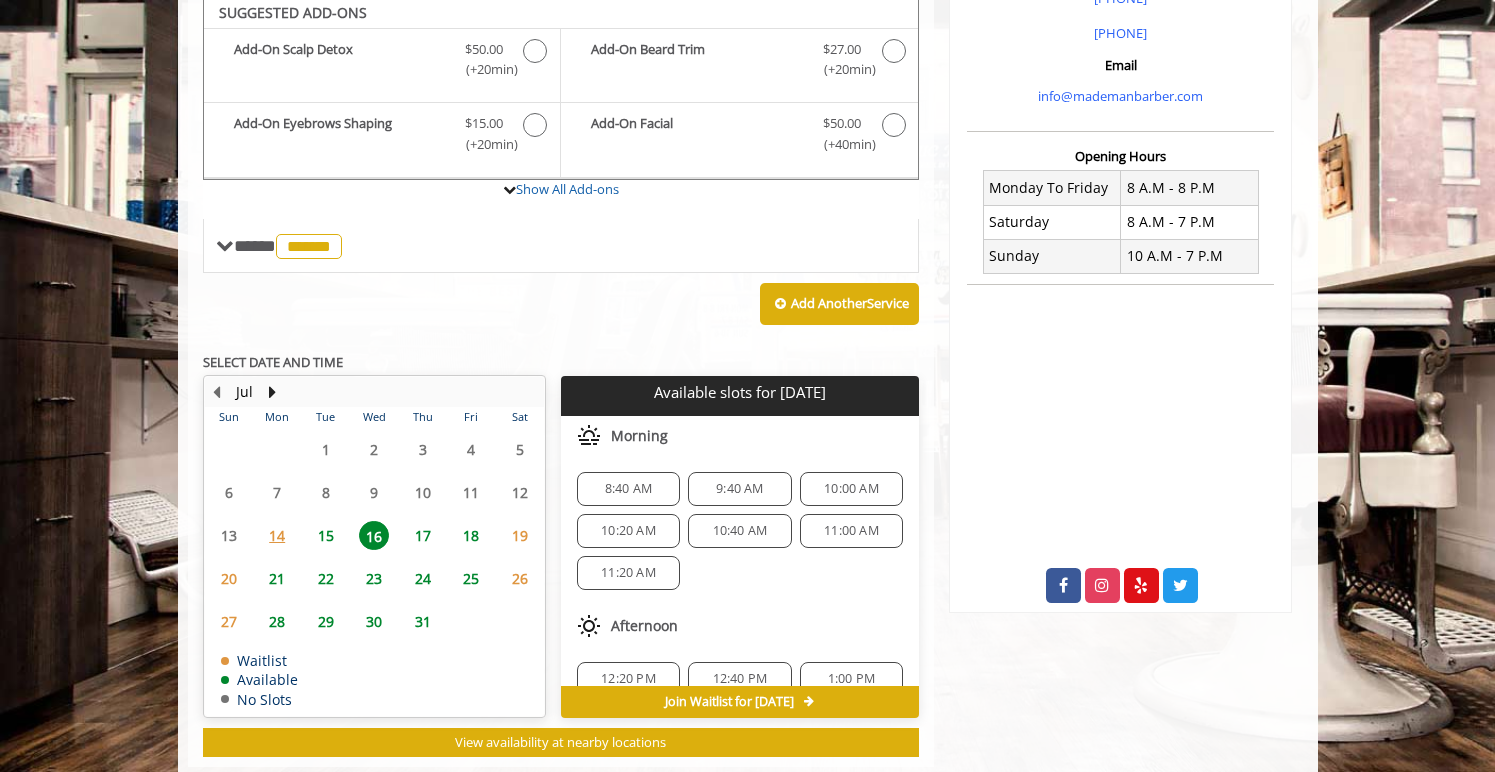 scroll, scrollTop: 632, scrollLeft: 0, axis: vertical 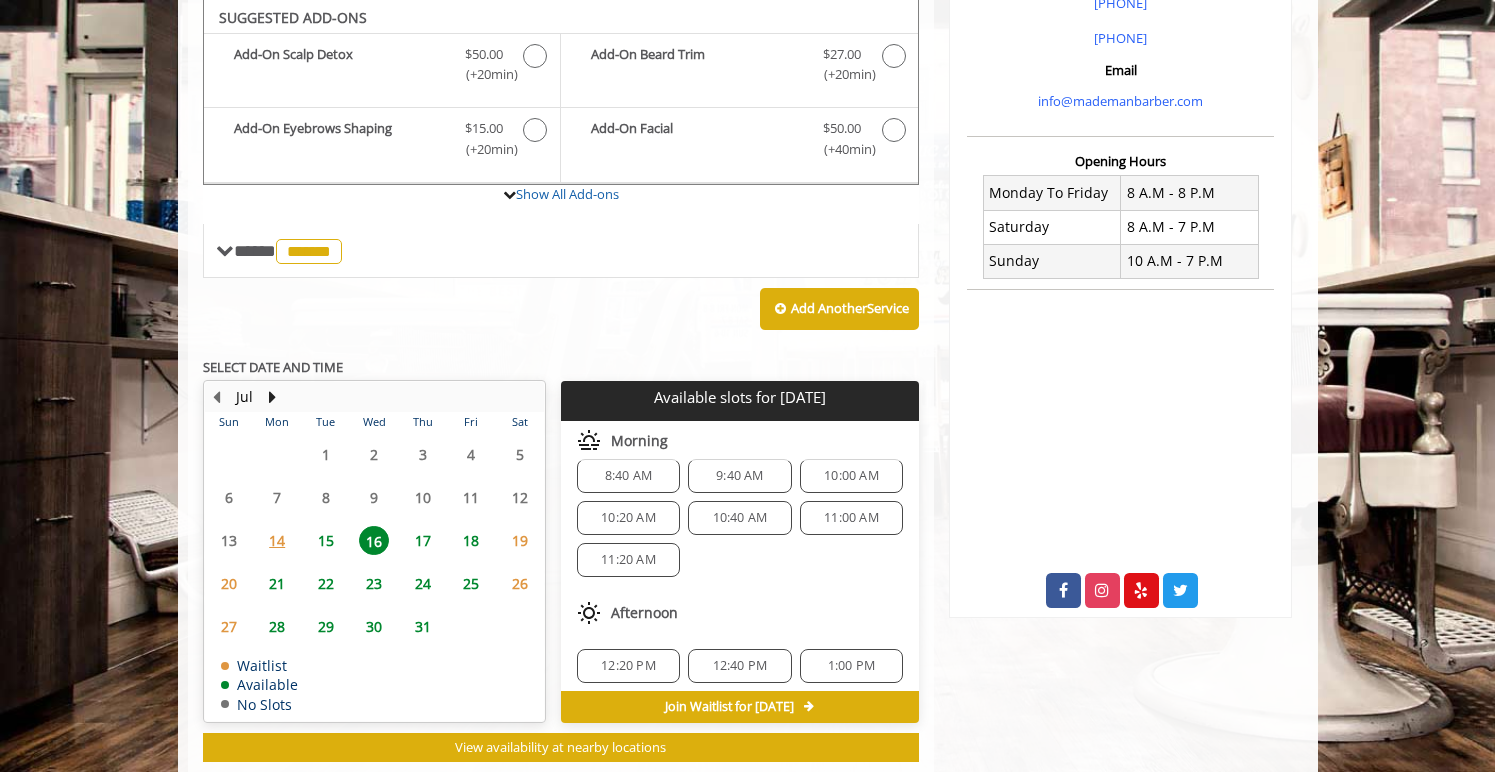 click on "9:40 AM" 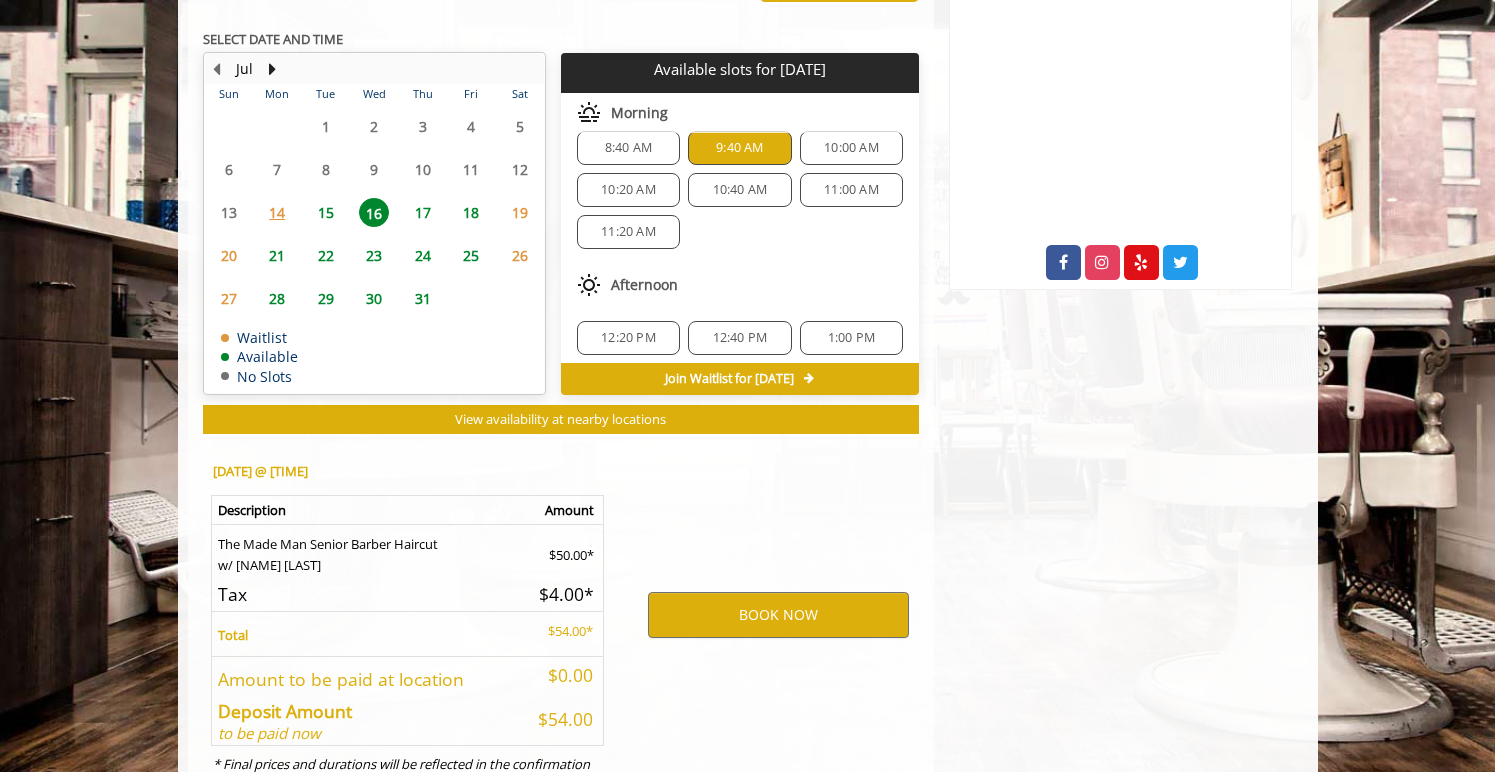 scroll, scrollTop: 1042, scrollLeft: 0, axis: vertical 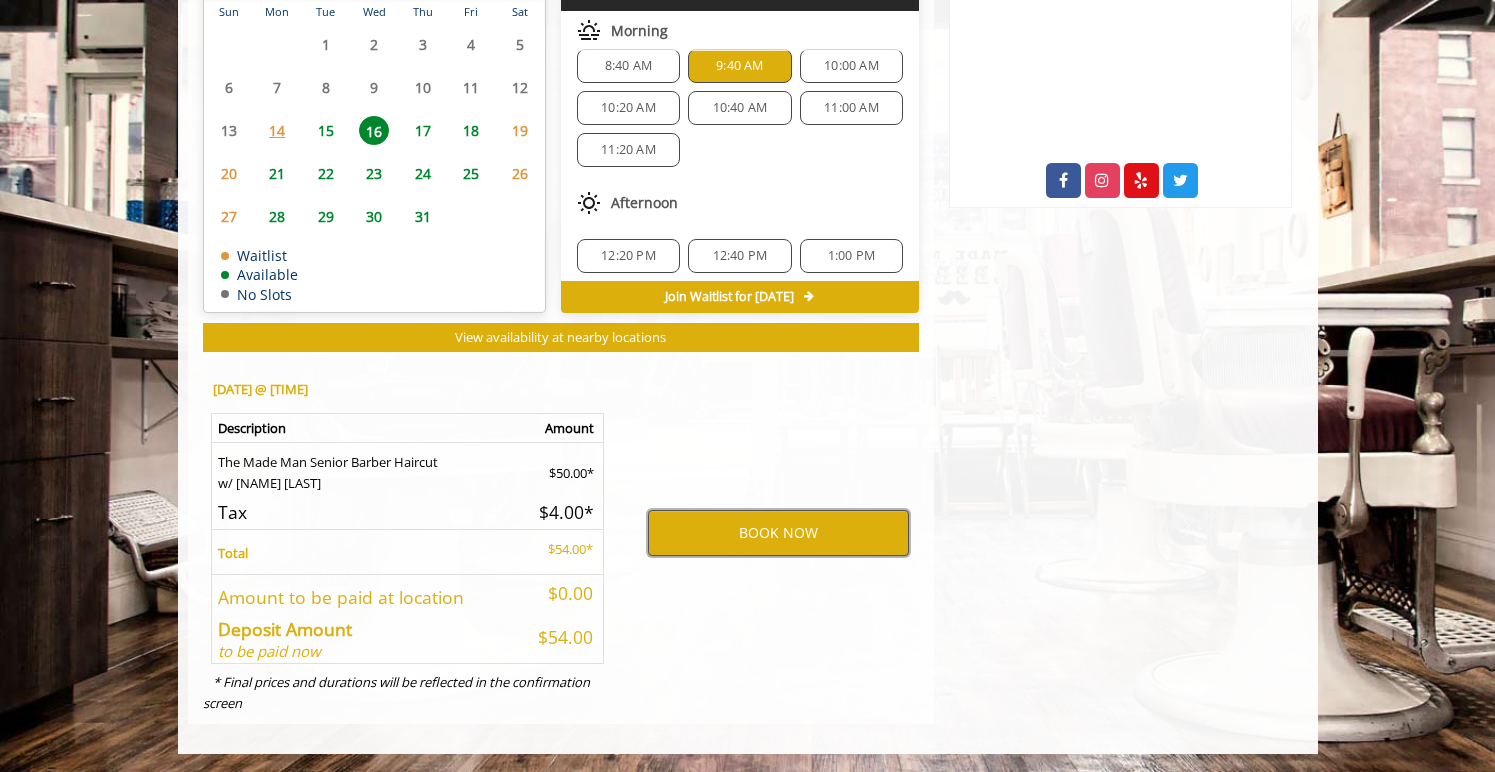 click on "BOOK NOW" at bounding box center [778, 533] 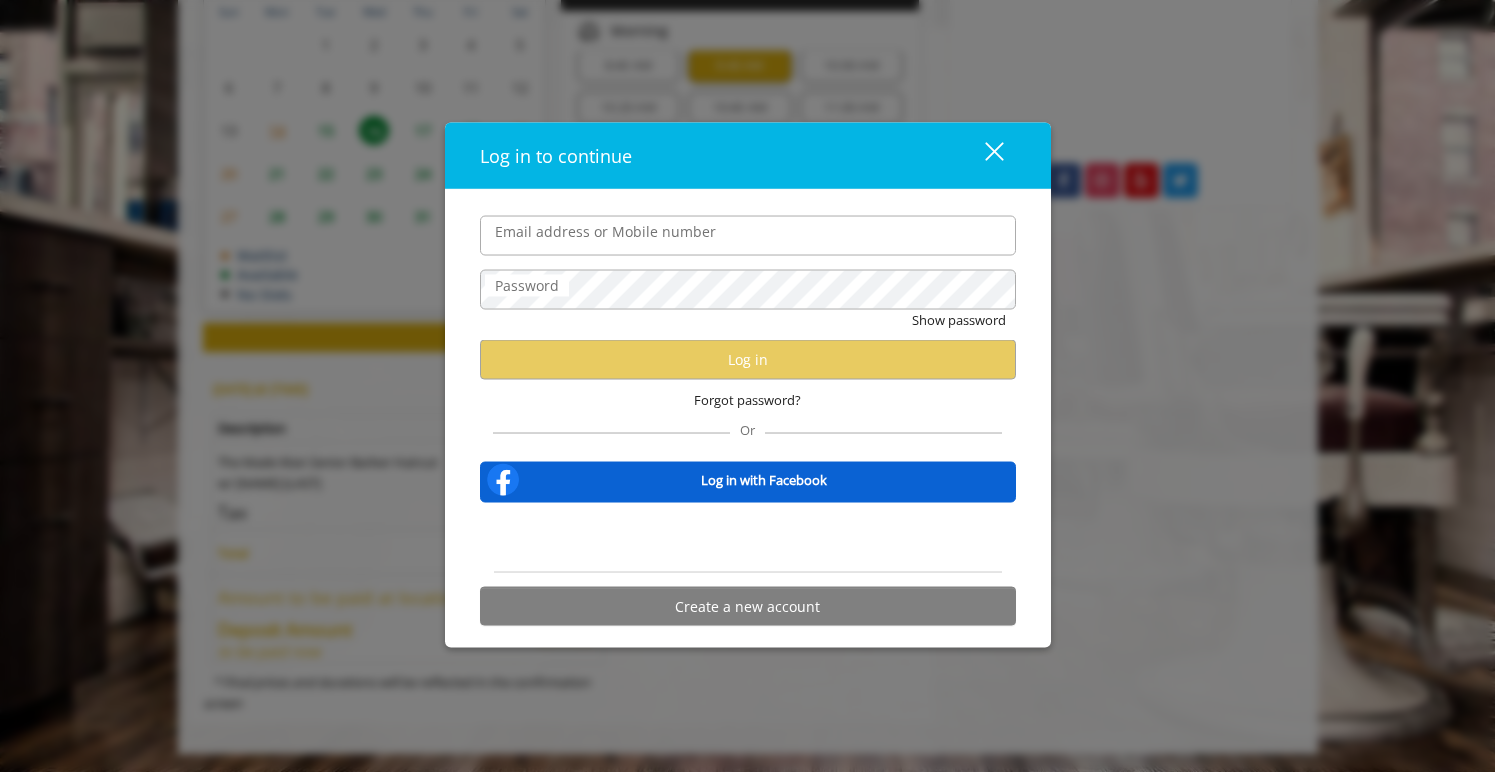 click on "Email address or Mobile number" at bounding box center [748, 235] 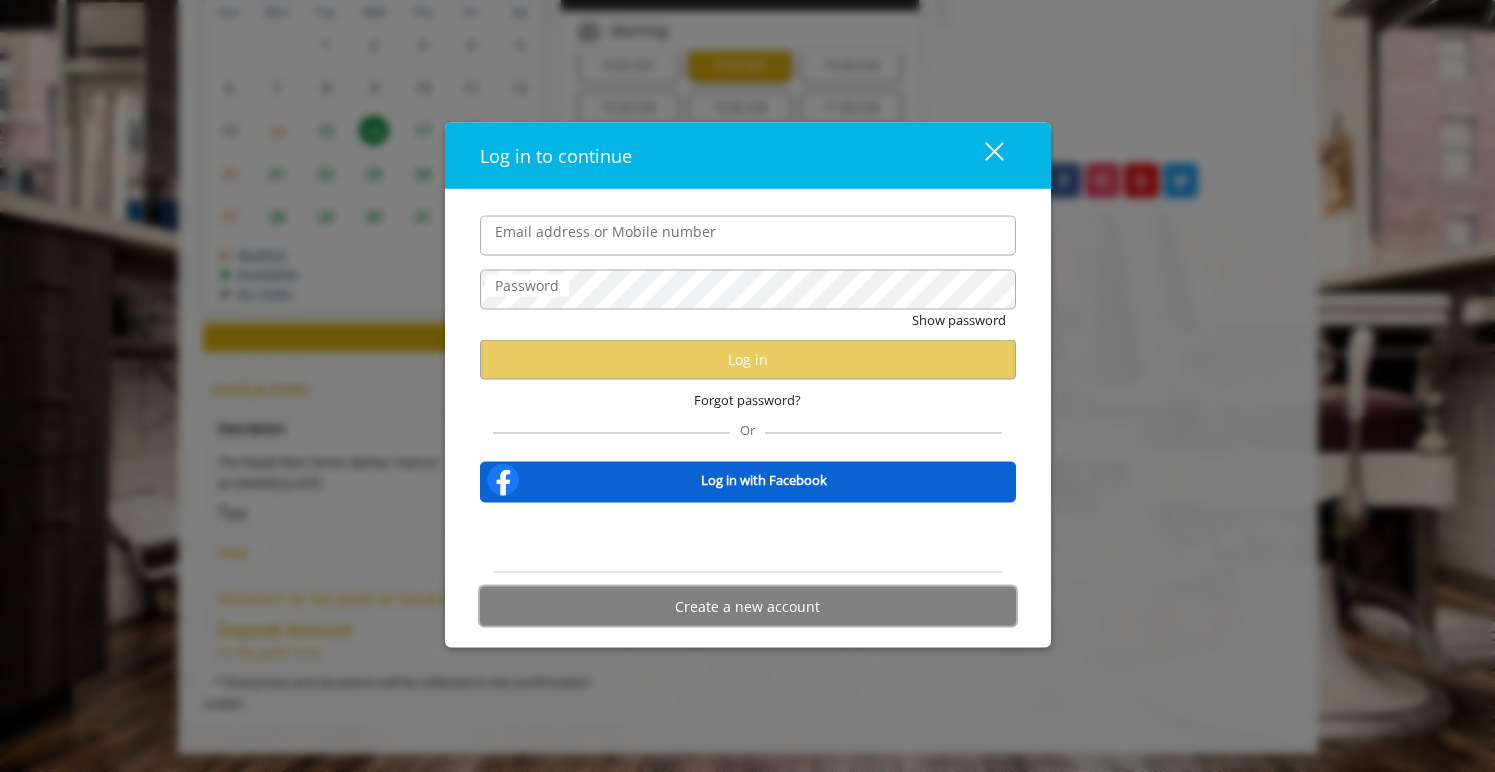 click on "Create a new account" at bounding box center (748, 606) 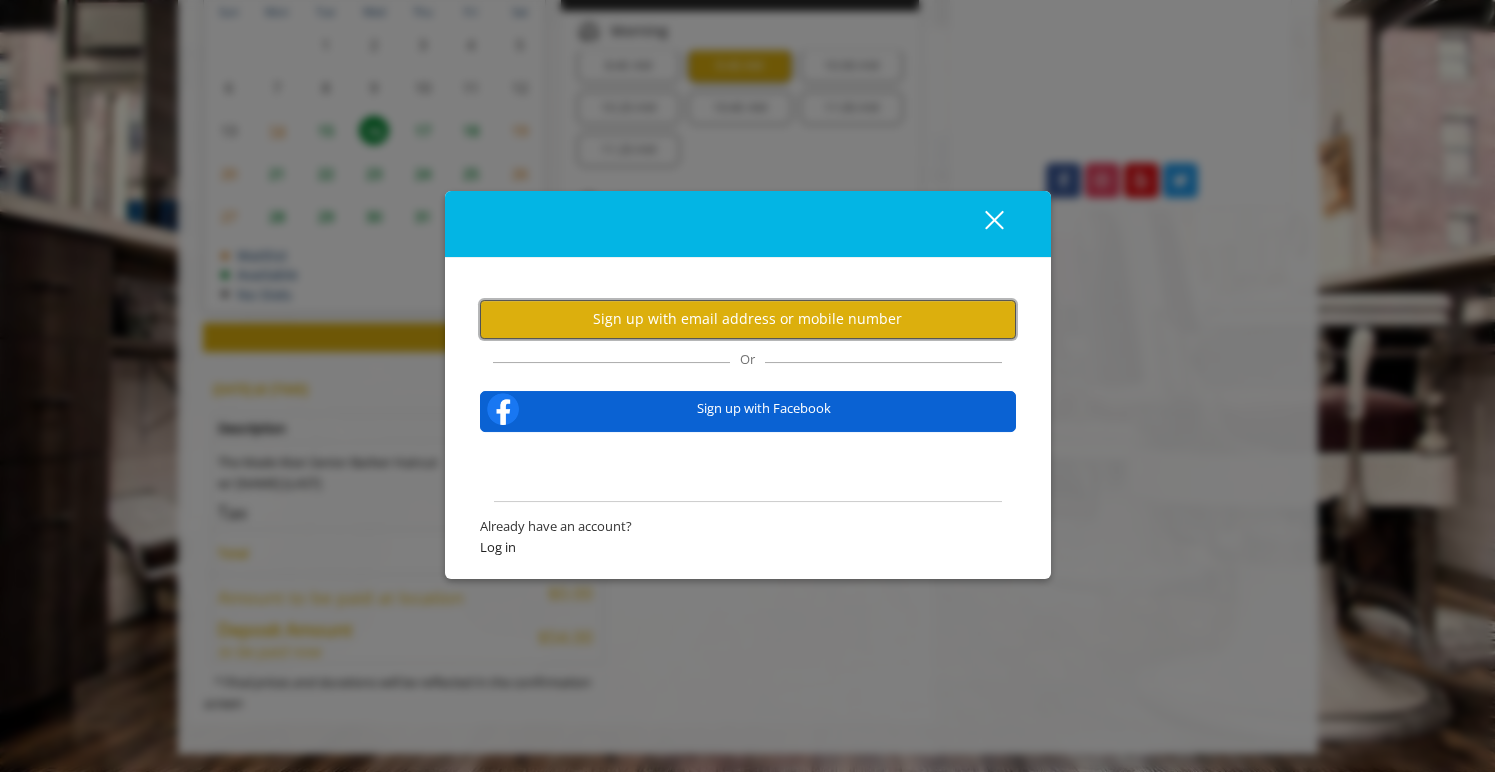 click on "Sign up with email address or mobile number" at bounding box center [748, 319] 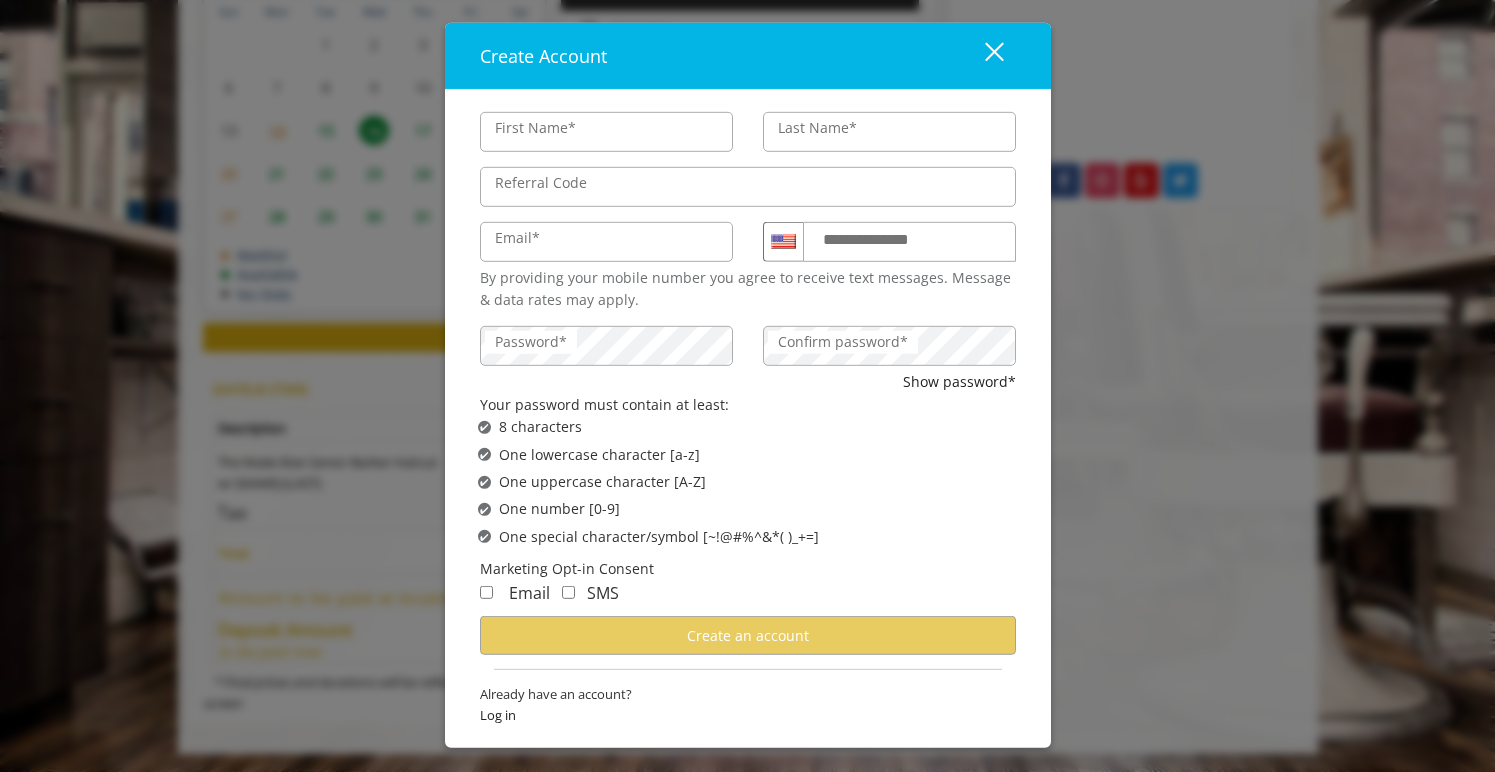 click on "First Name*" at bounding box center (606, 131) 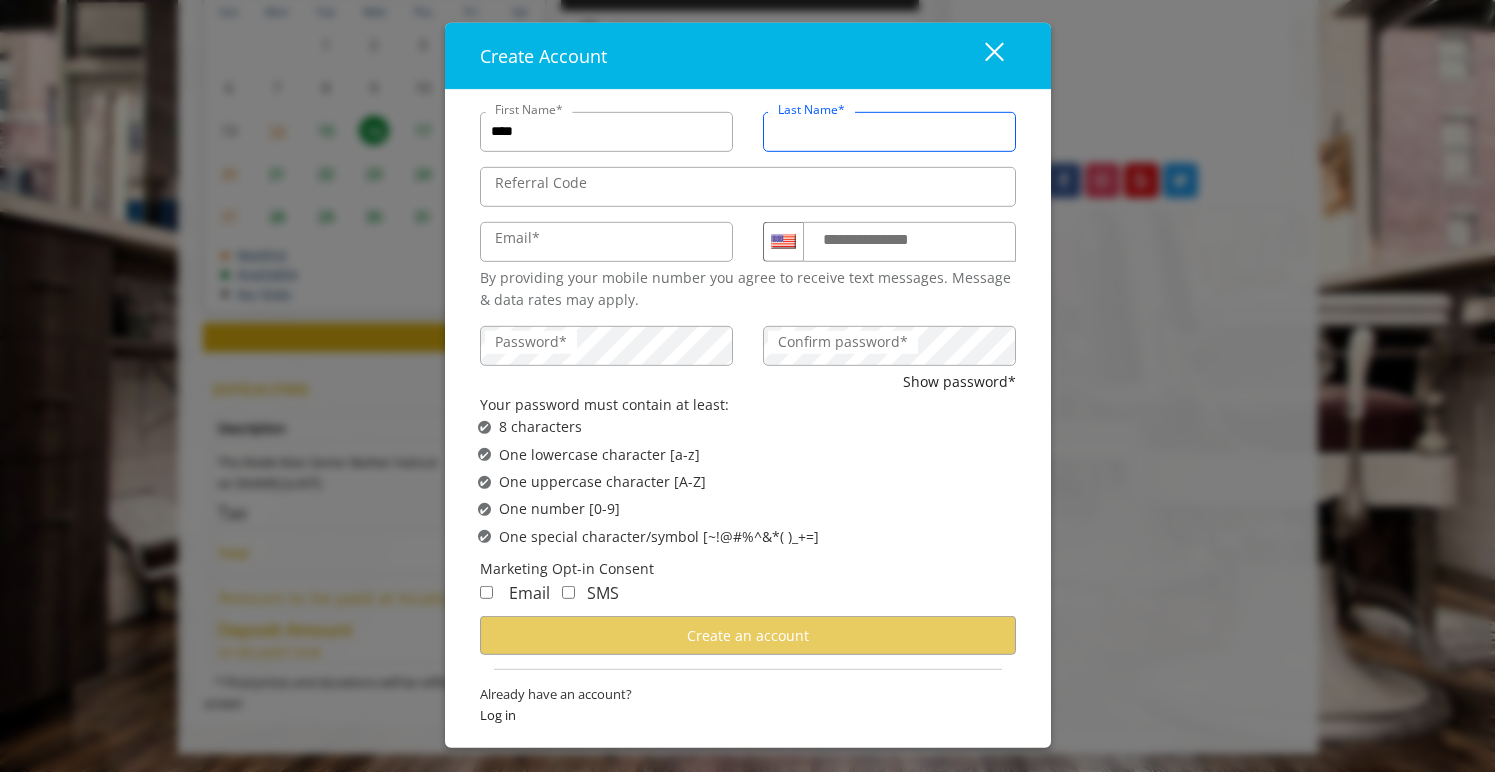 scroll, scrollTop: 0, scrollLeft: 0, axis: both 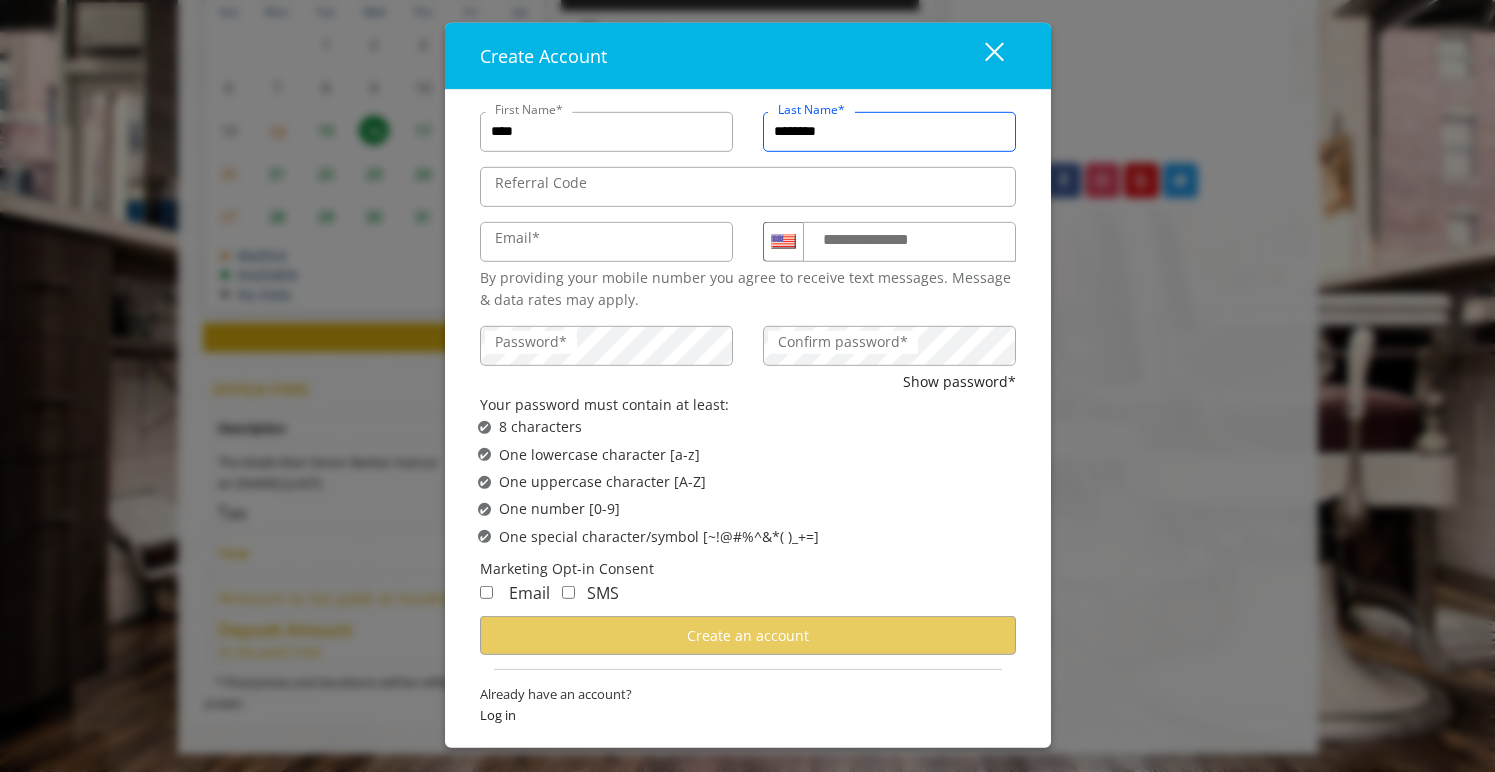 type on "********" 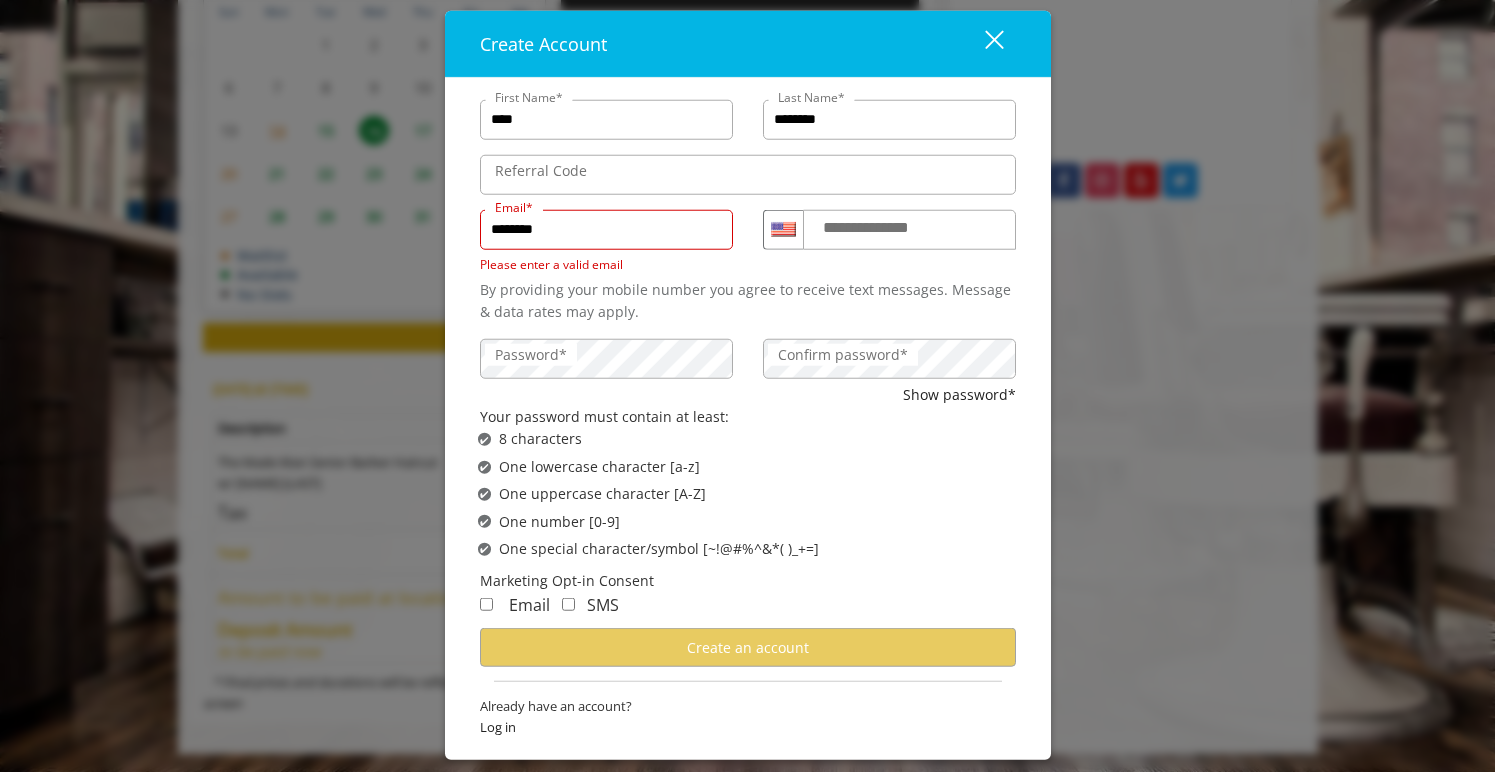 type on "**********" 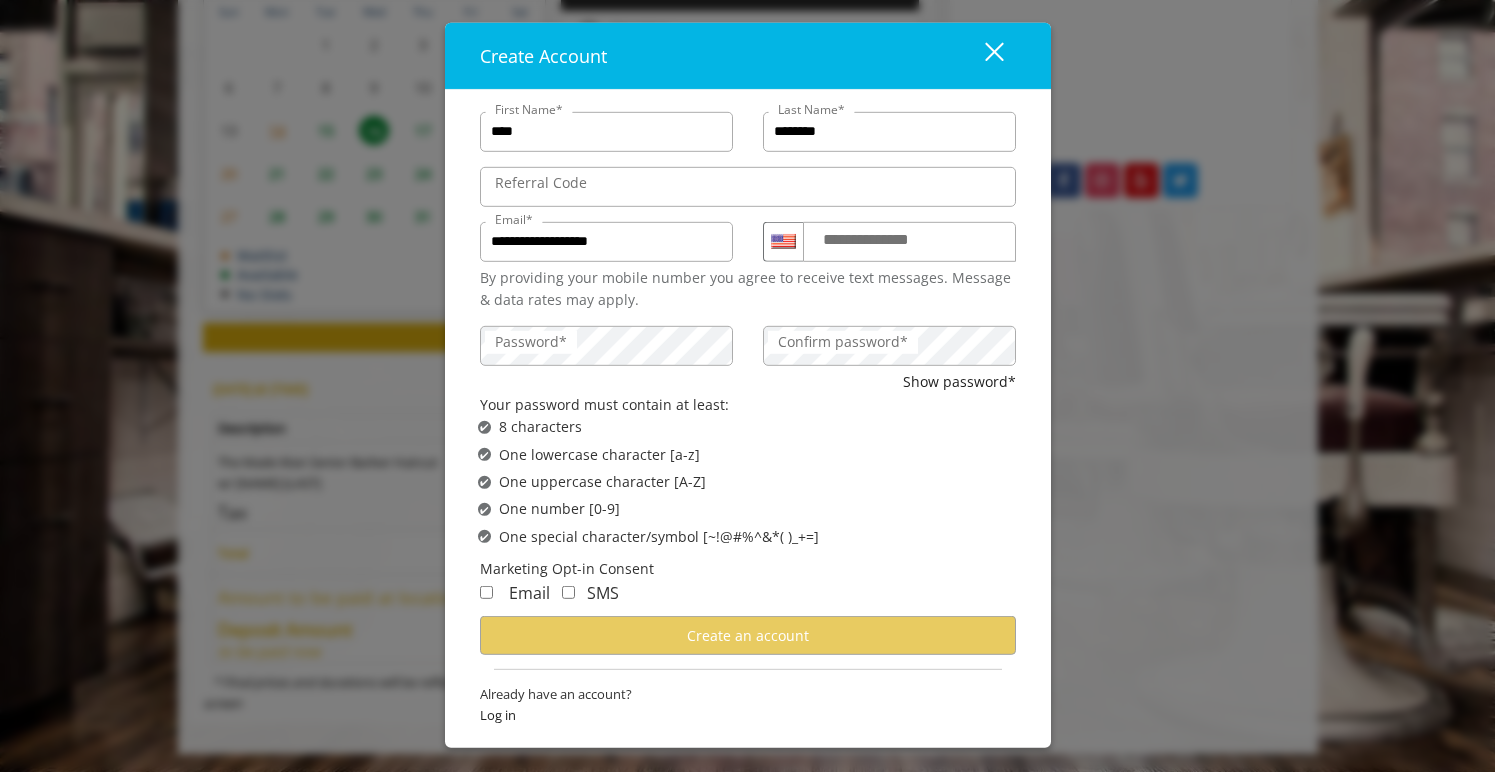 click on "**********" at bounding box center (885, 239) 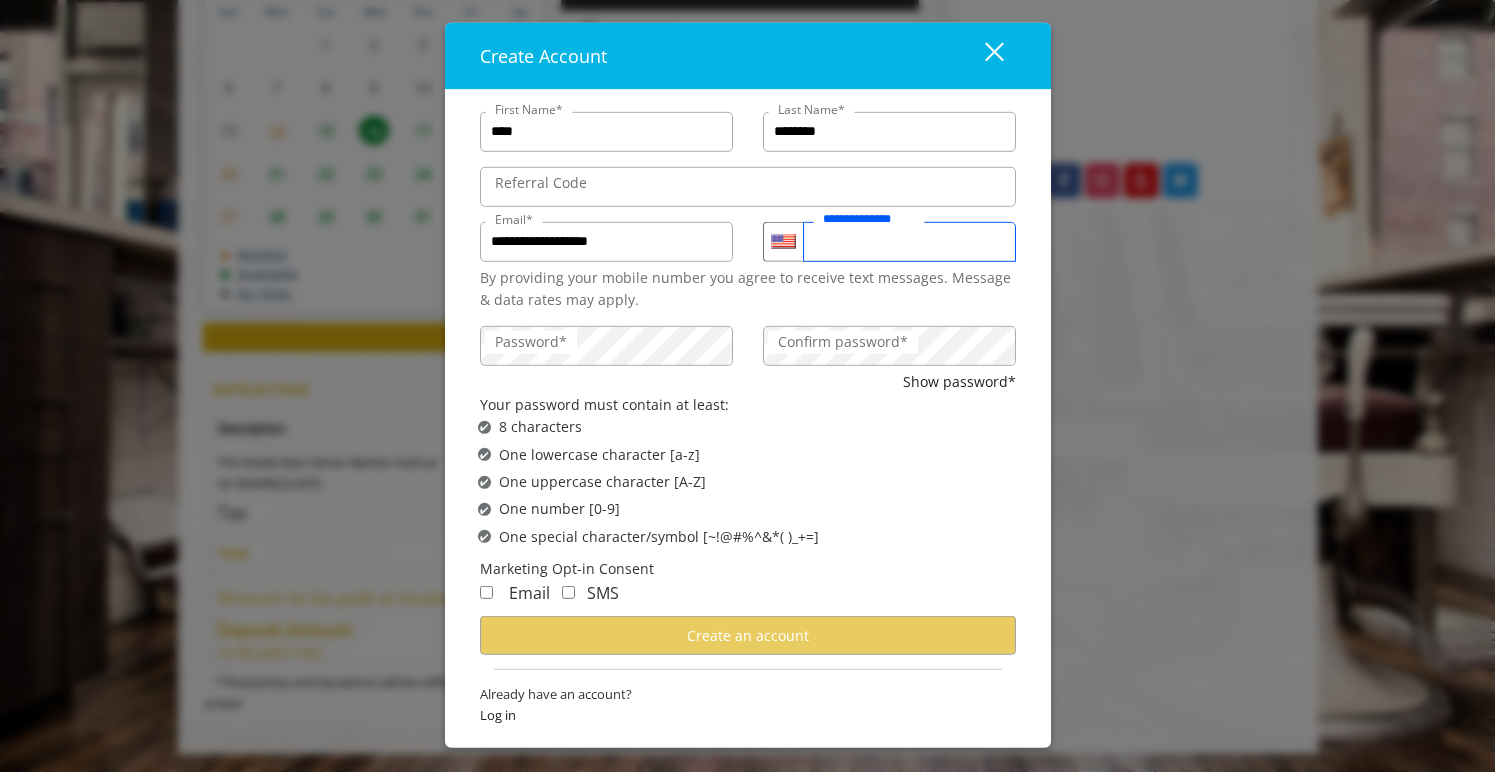 type on "**********" 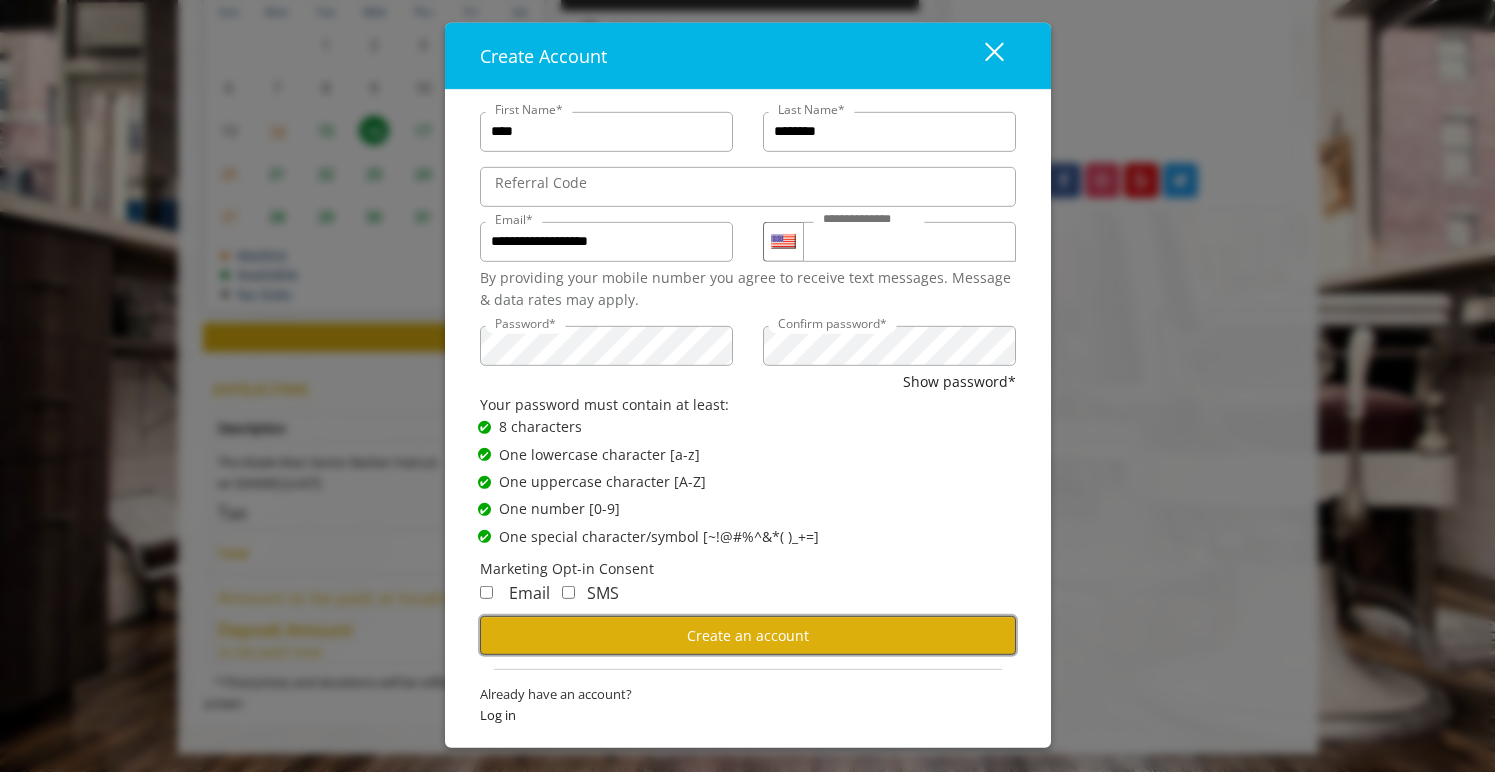 click on "Create an account" at bounding box center [748, 634] 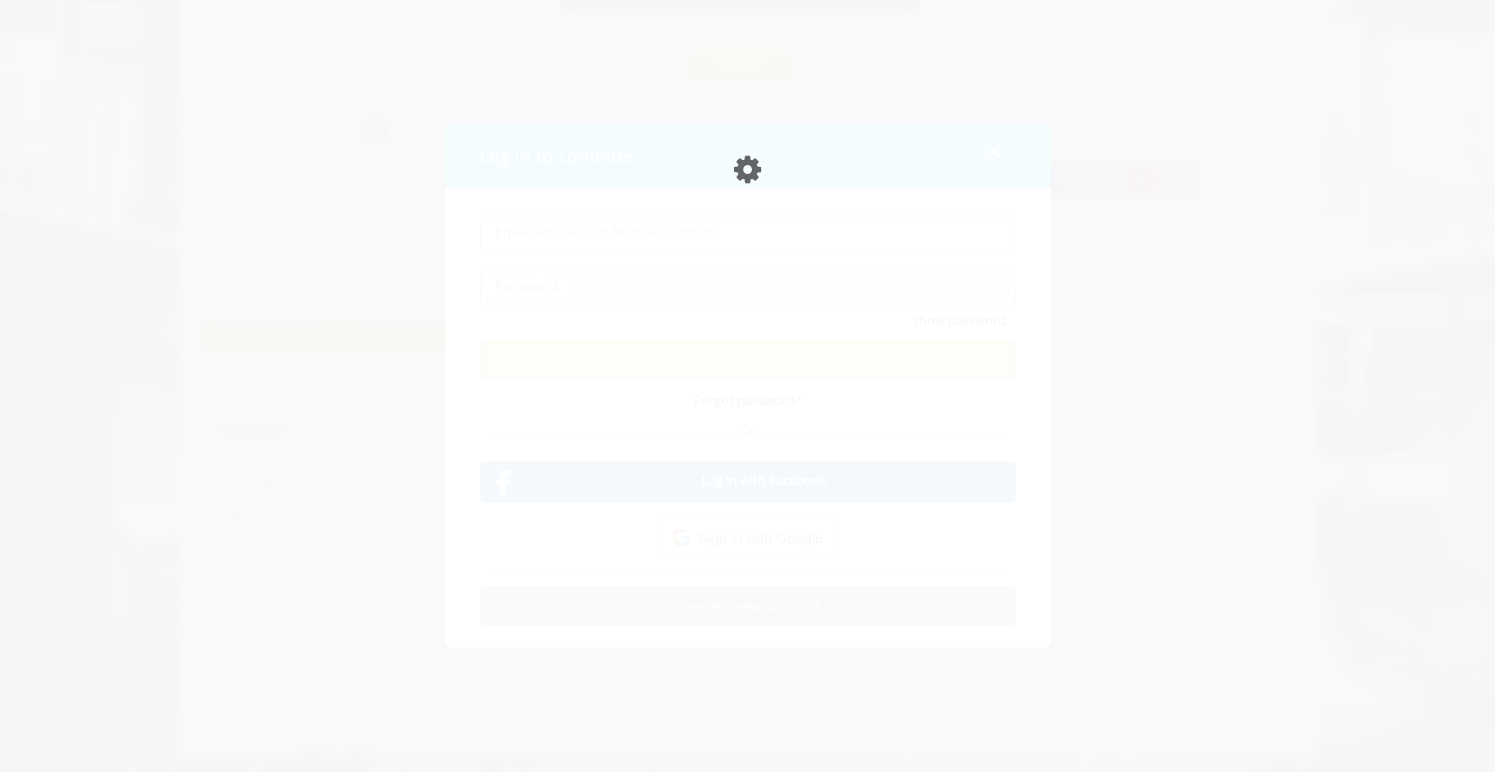 scroll, scrollTop: 0, scrollLeft: 0, axis: both 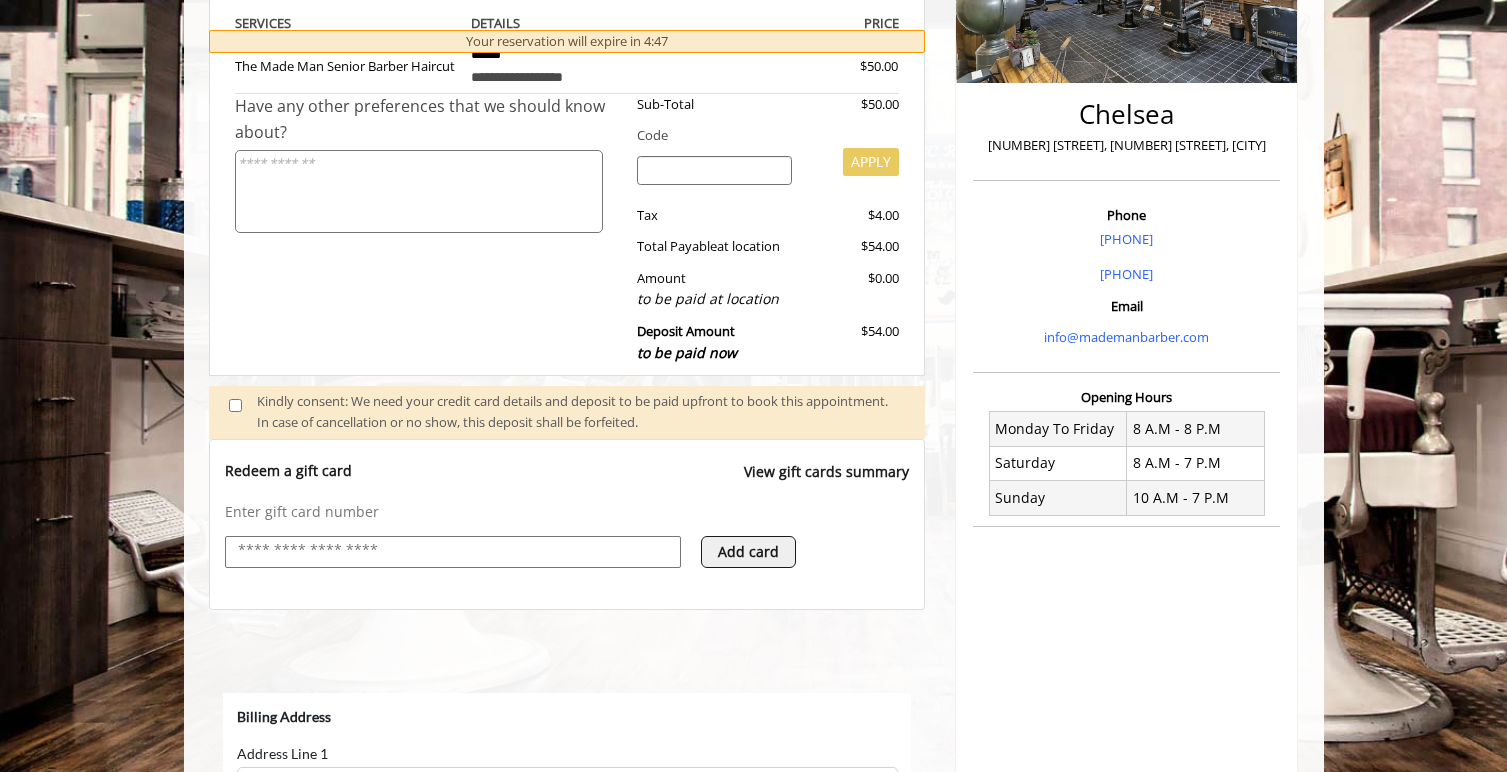 select on "***" 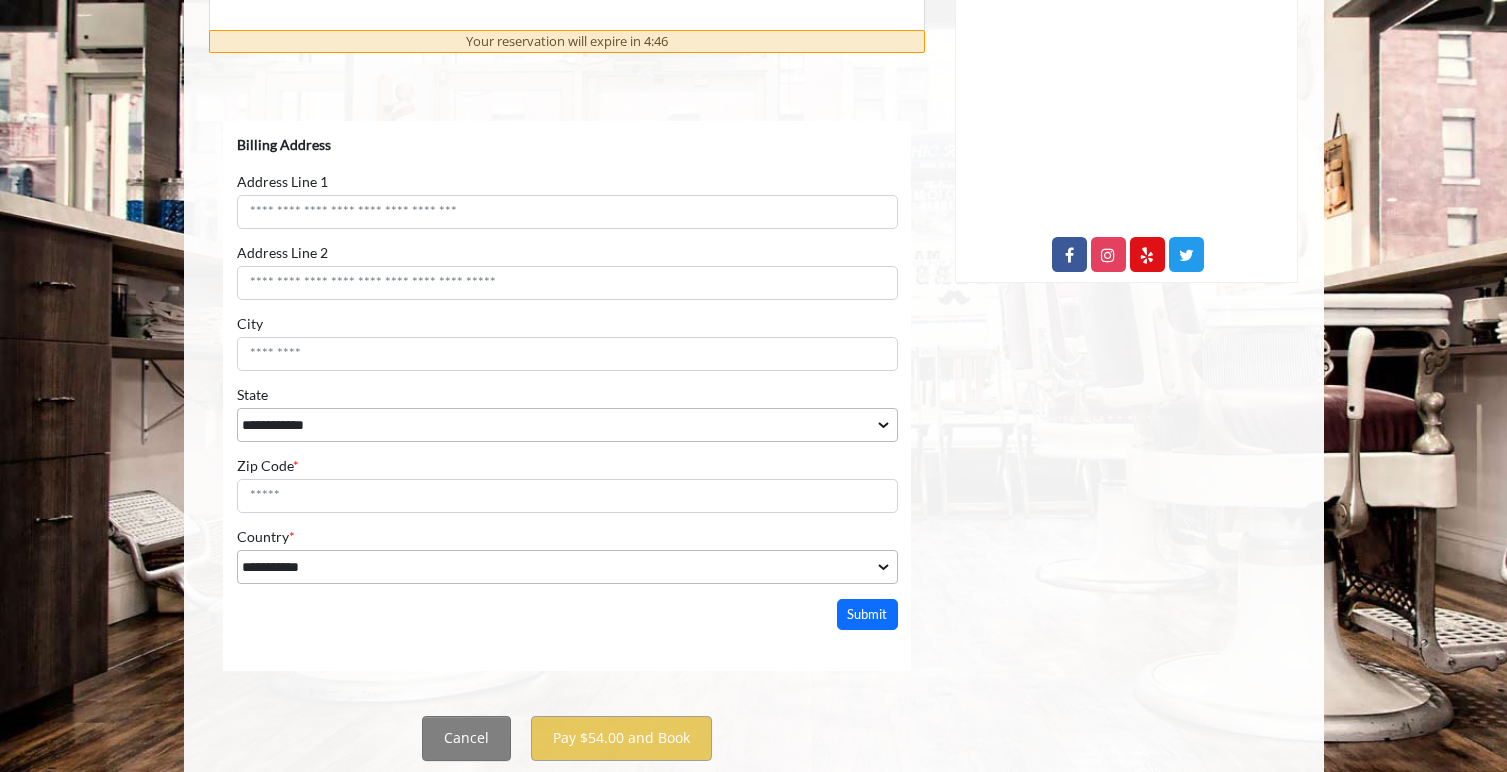 scroll, scrollTop: 977, scrollLeft: 0, axis: vertical 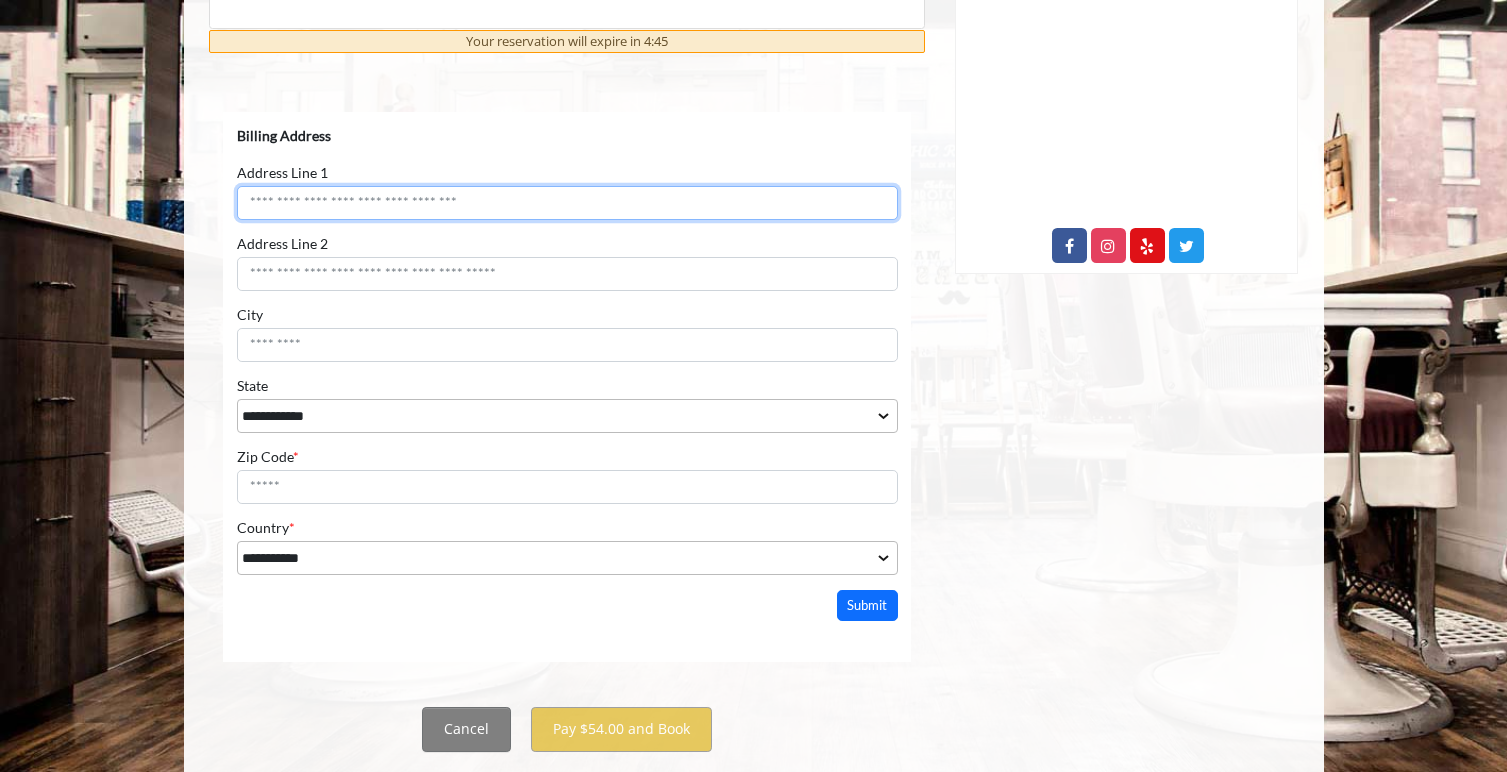 click on "Address Line 1" at bounding box center (566, 202) 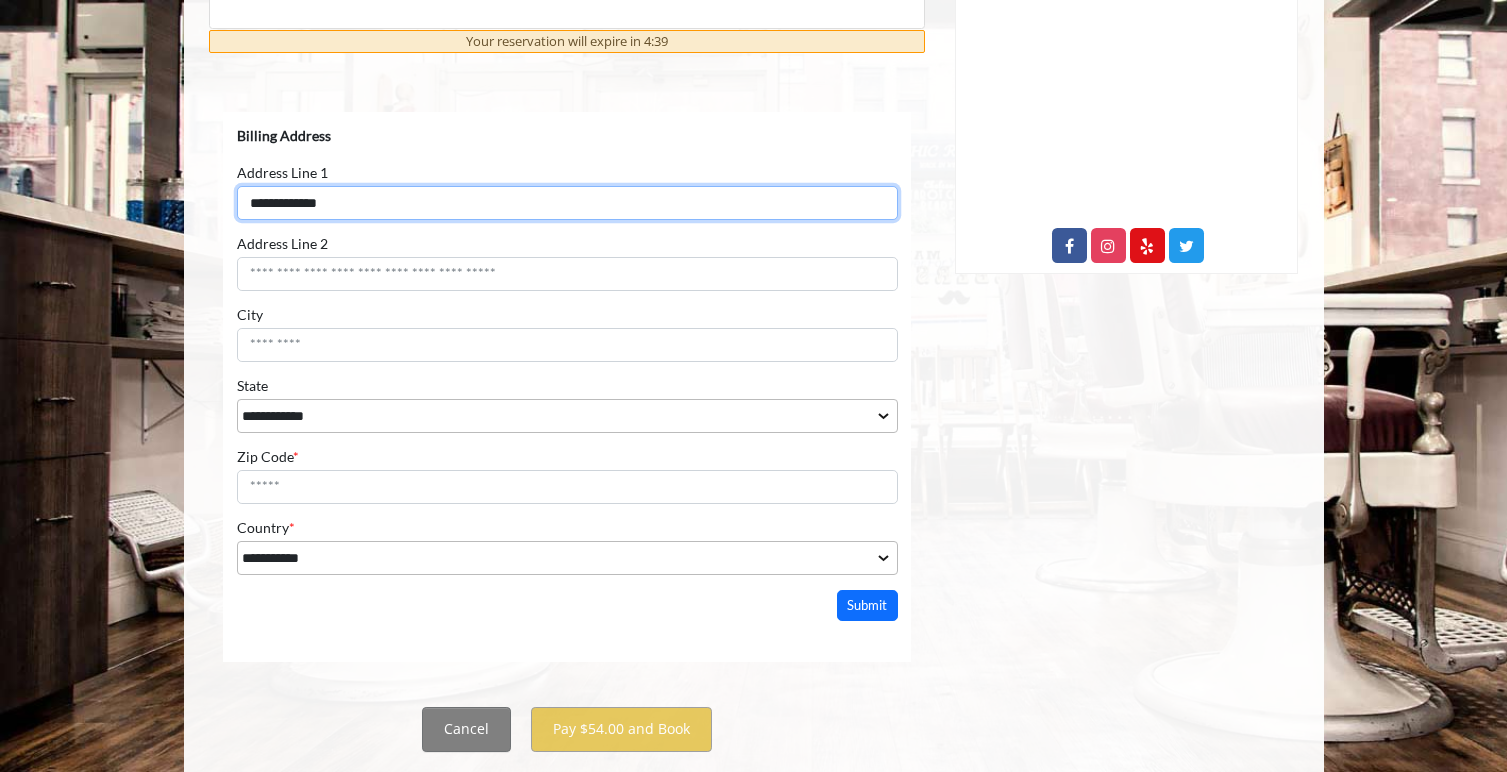 type on "**********" 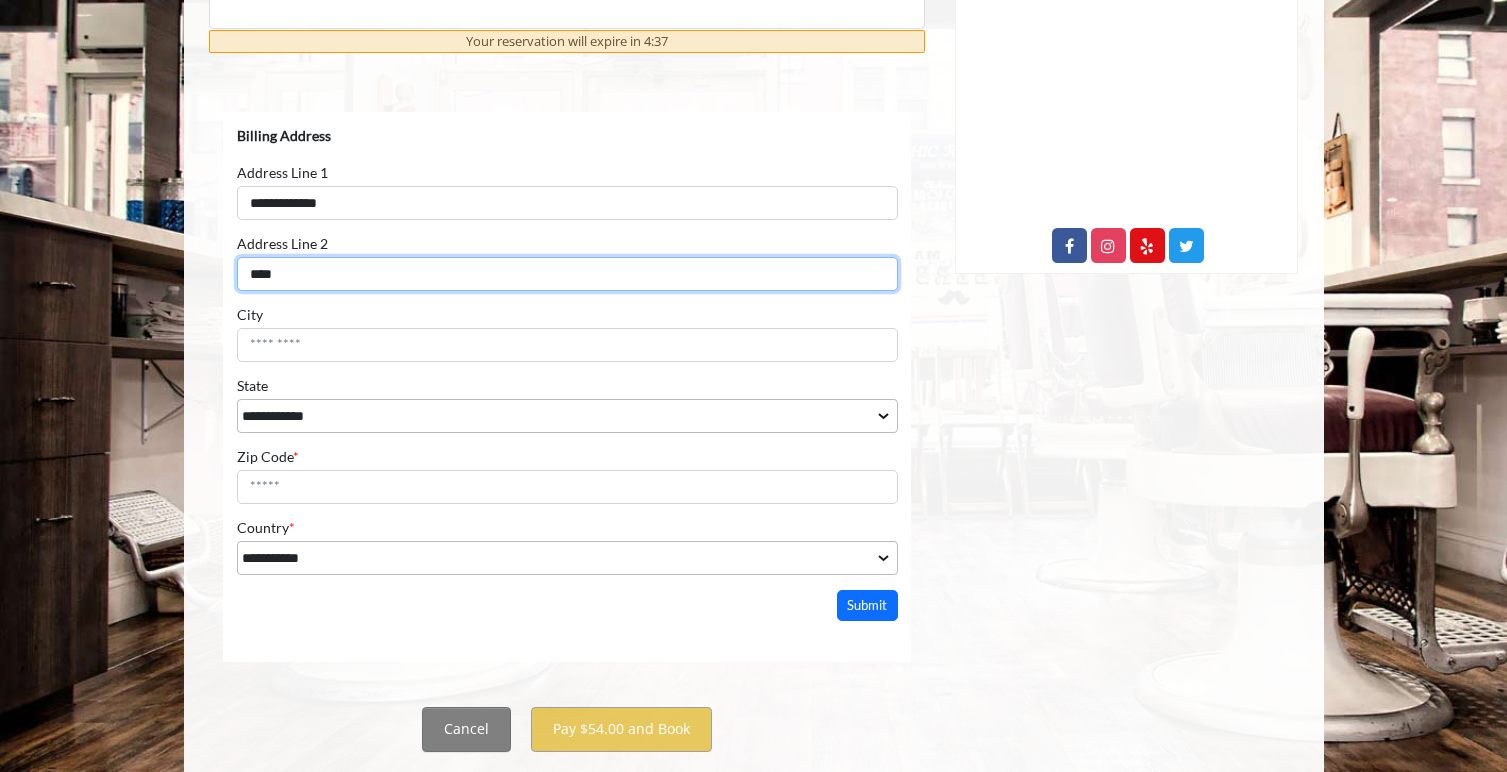 type on "****" 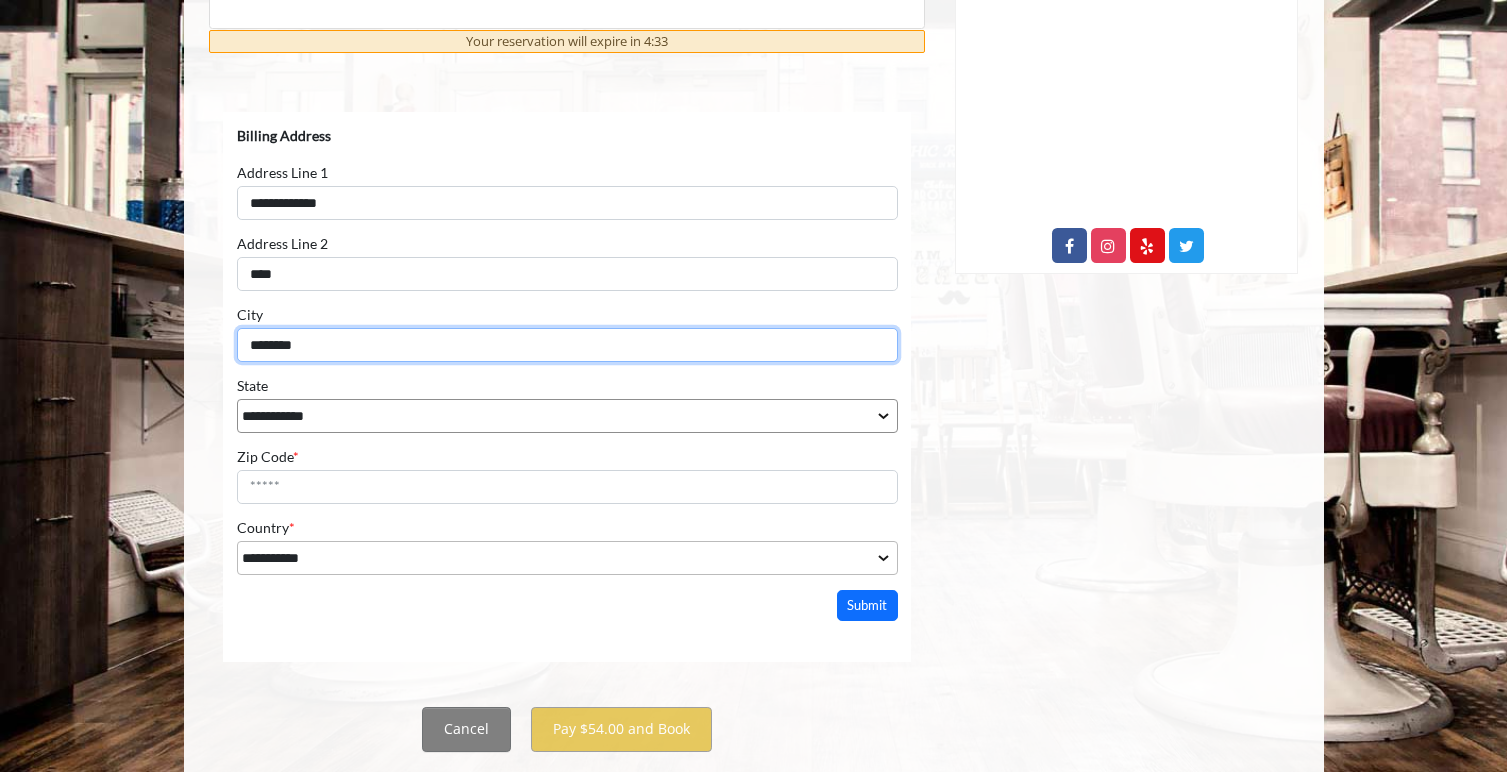 type on "********" 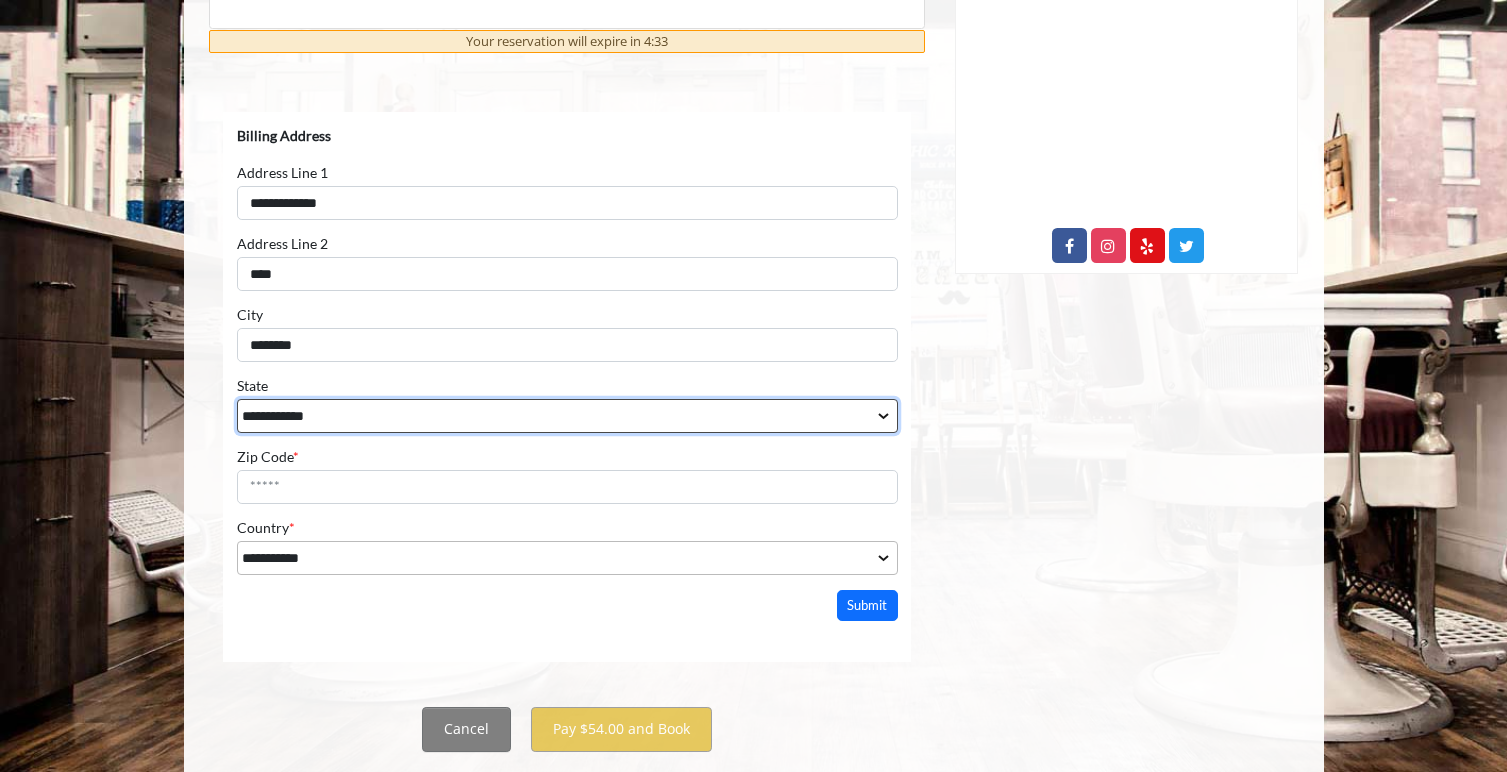 click on "**********" at bounding box center (566, 415) 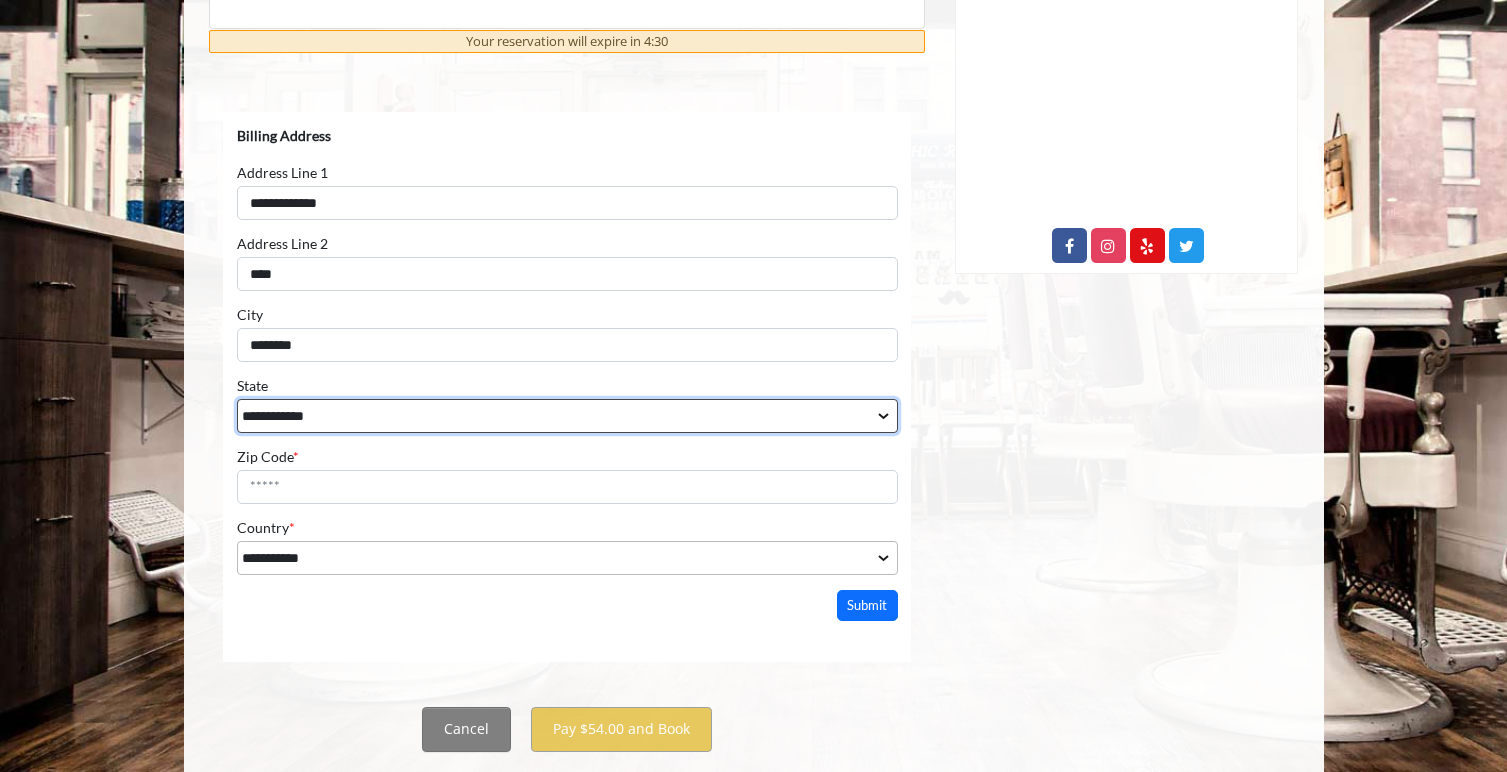 select on "**" 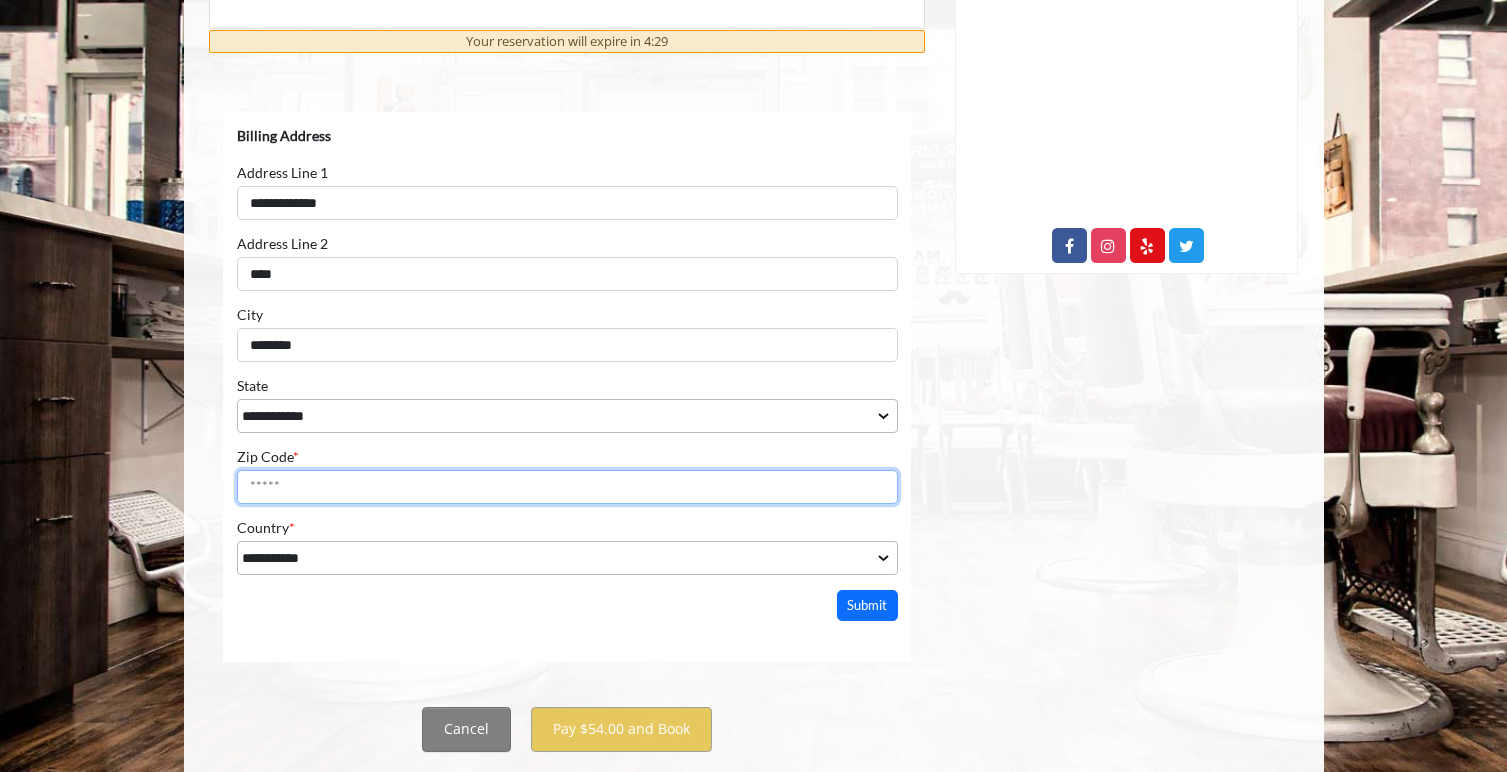 click on "Zip Code  *" at bounding box center [566, 486] 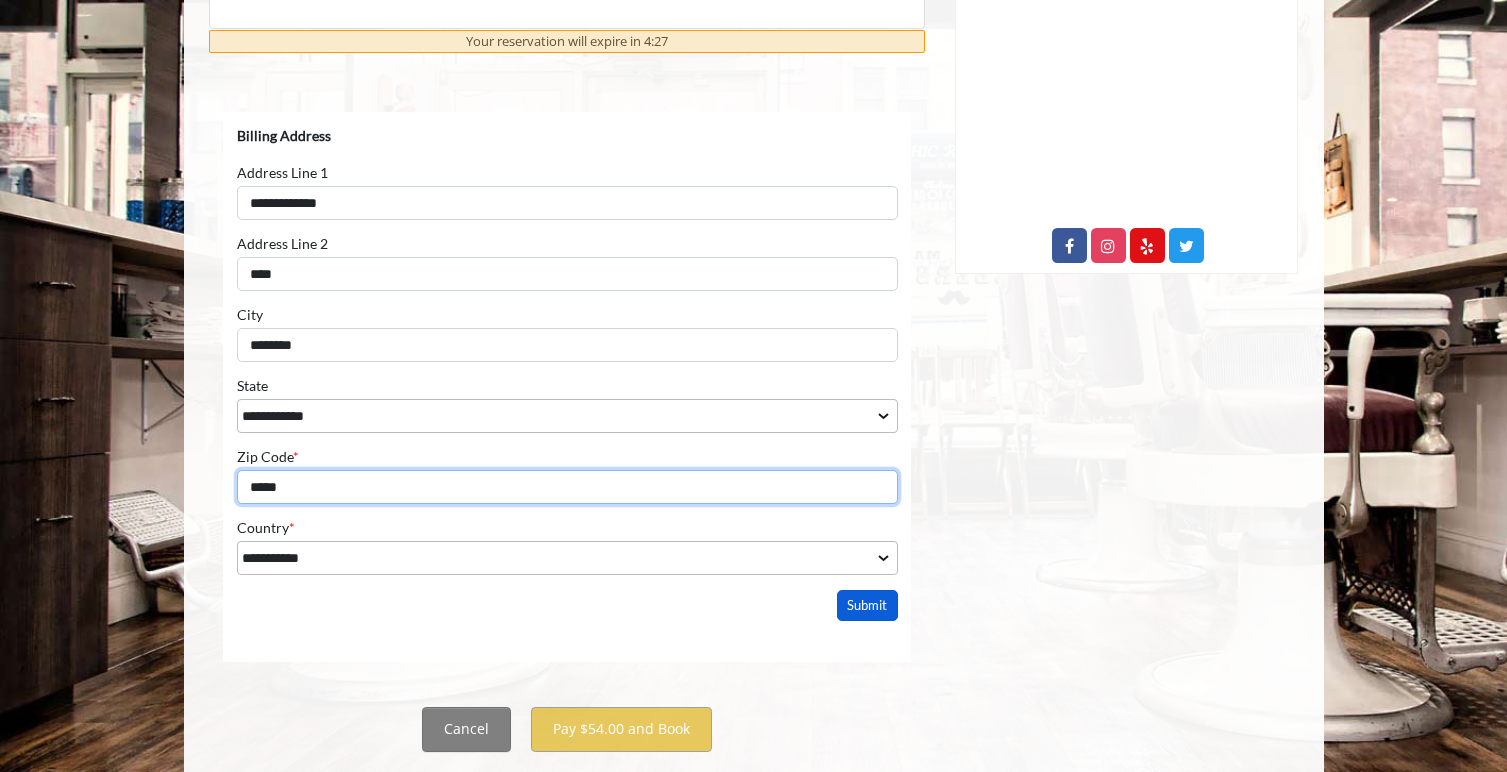 type on "*****" 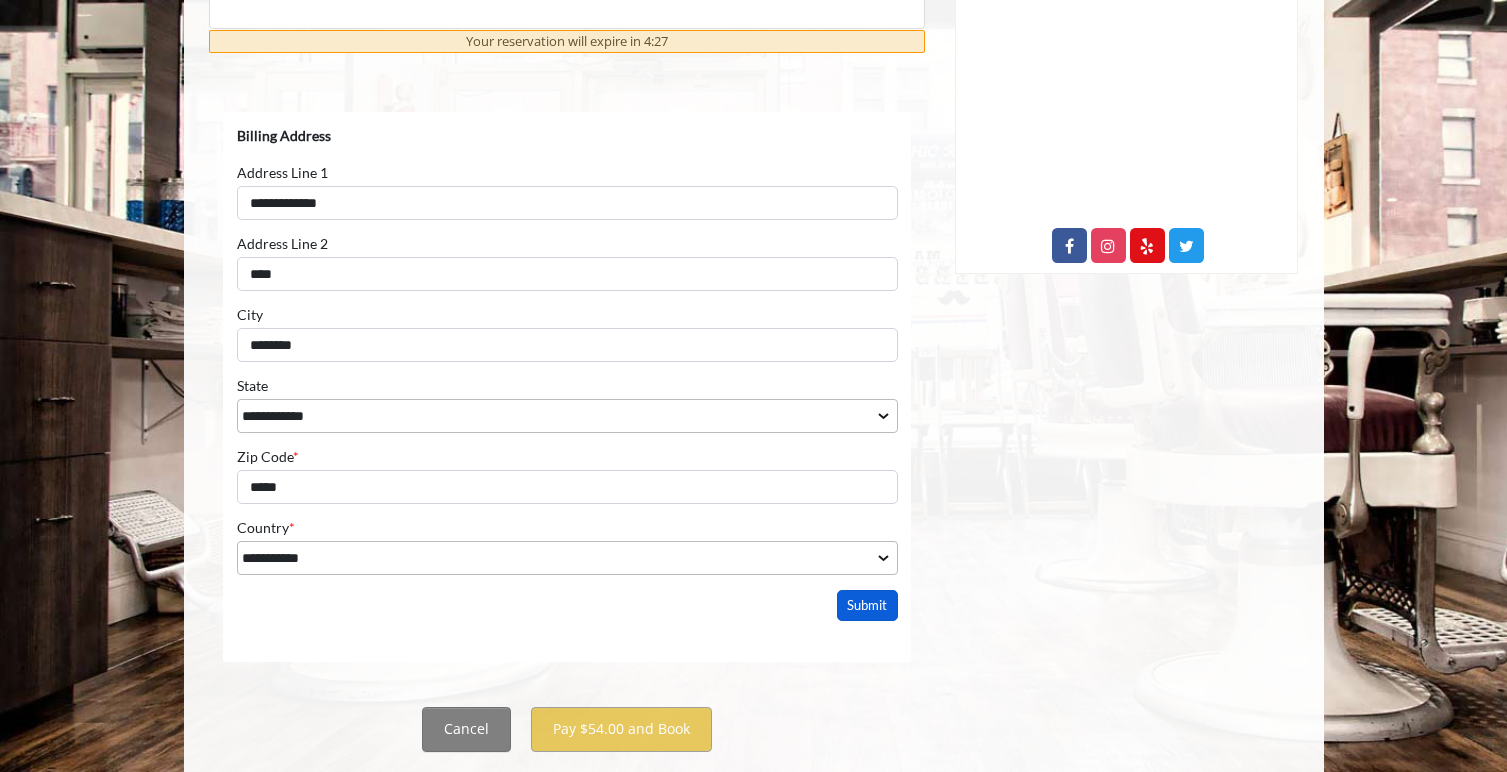 click on "Submit" at bounding box center [867, 604] 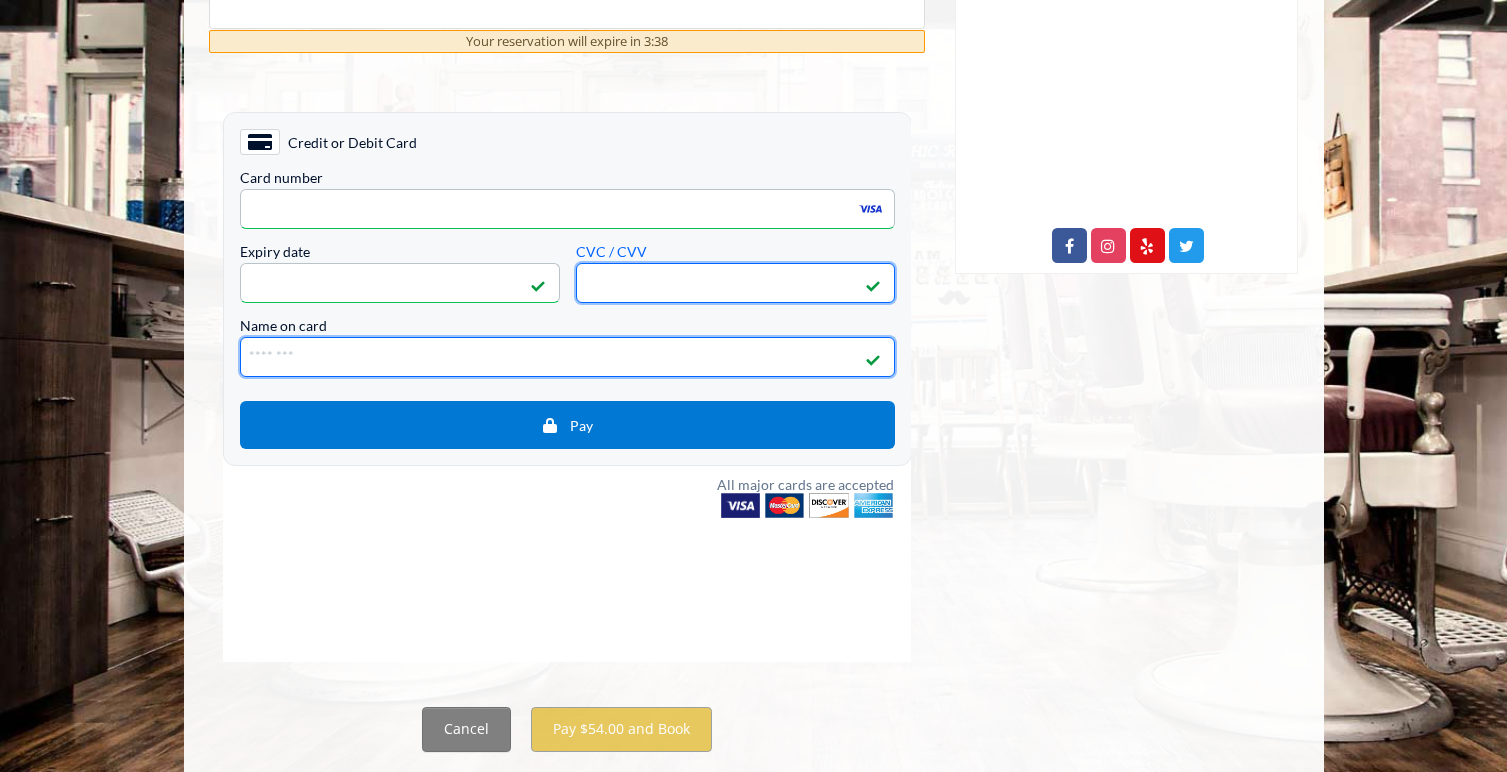 click on "Name on card" at bounding box center (566, 356) 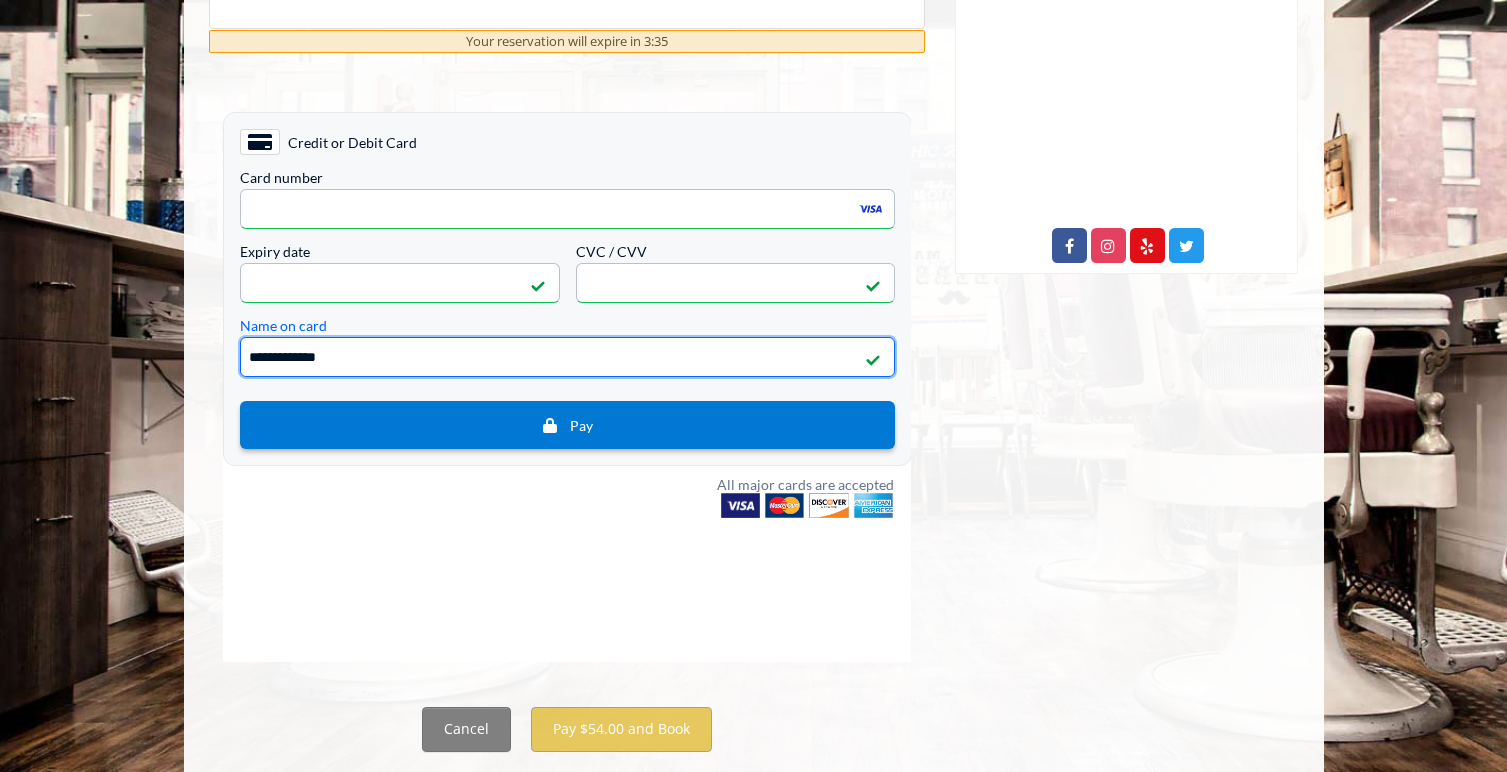 type on "**********" 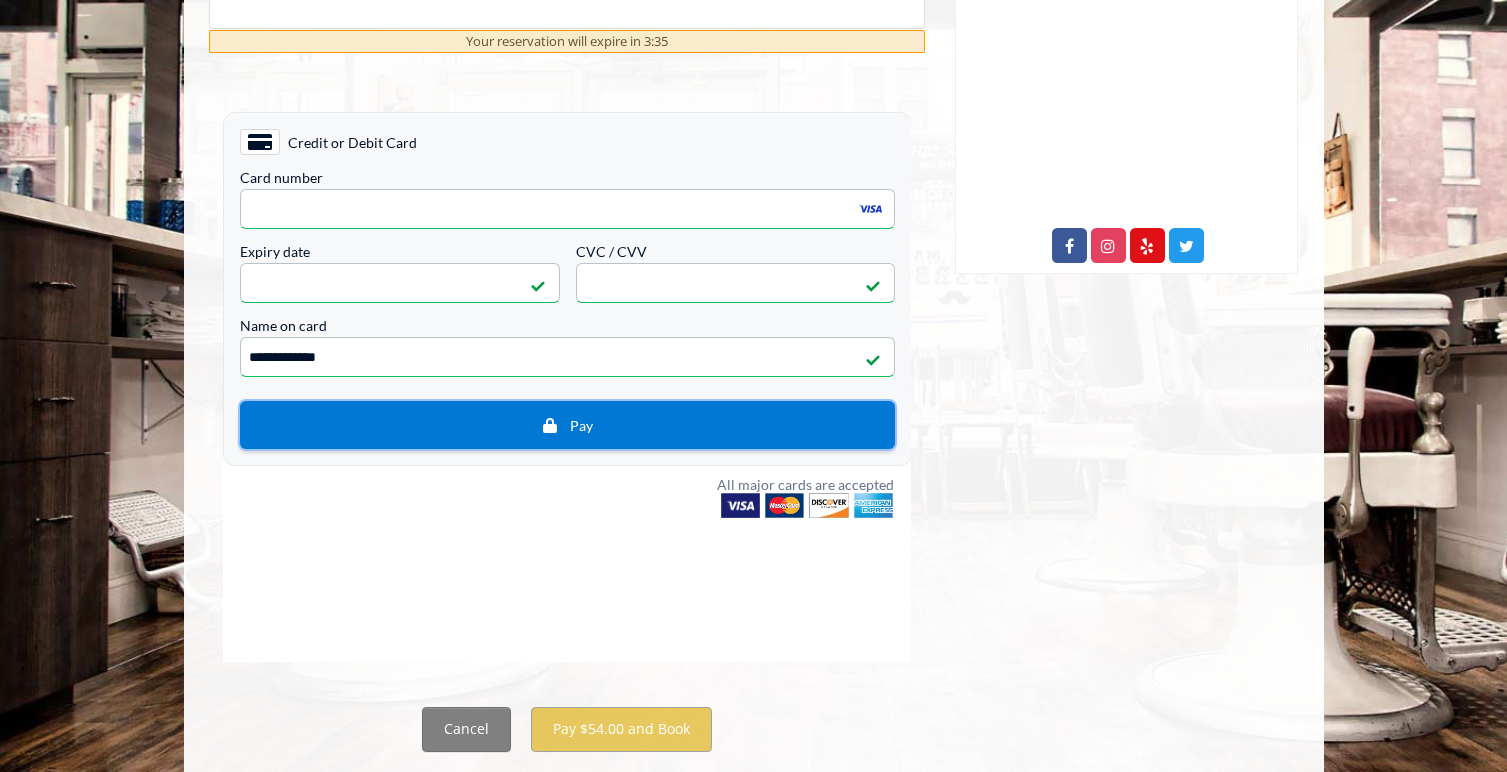 click on "Pay" at bounding box center [566, 424] 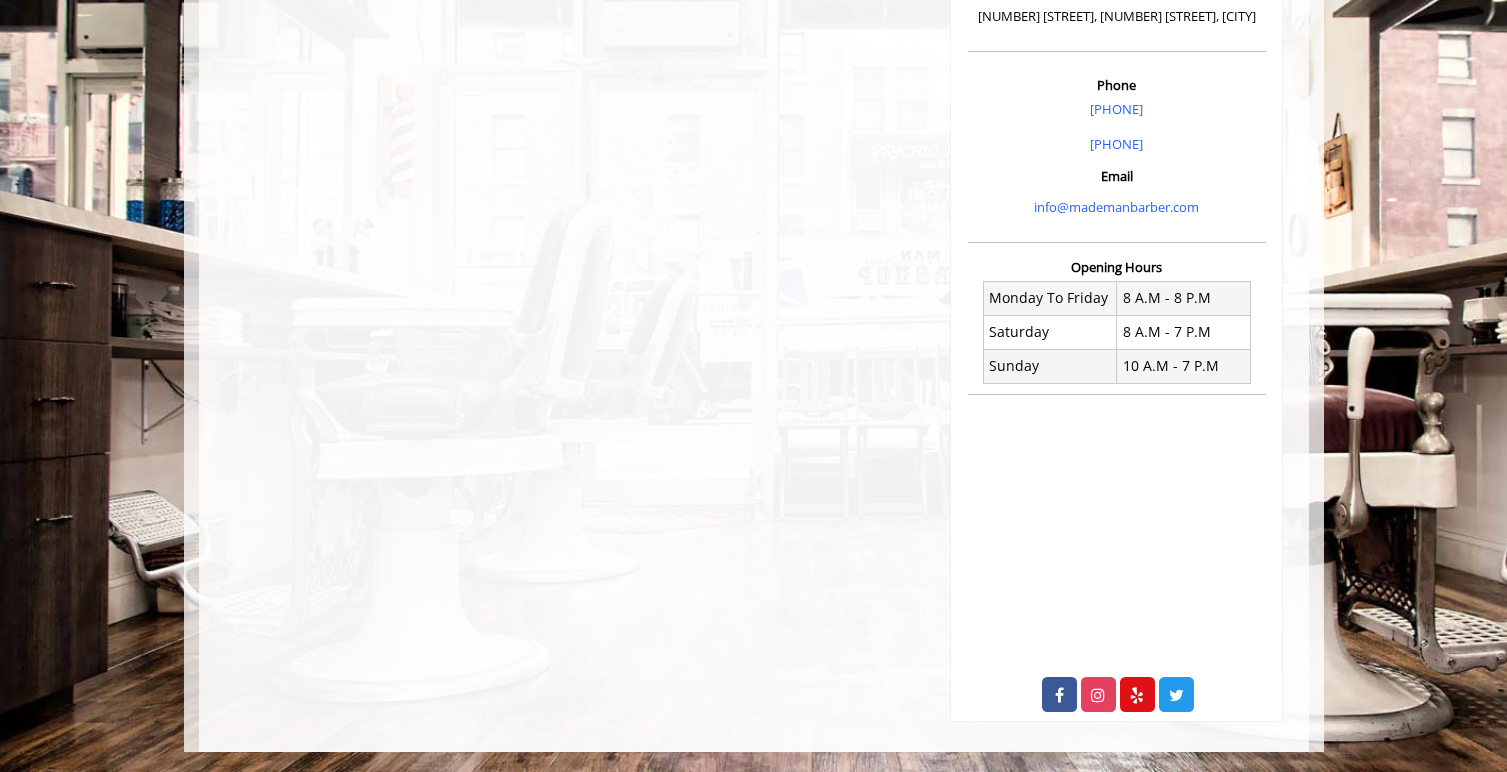 scroll, scrollTop: 0, scrollLeft: 0, axis: both 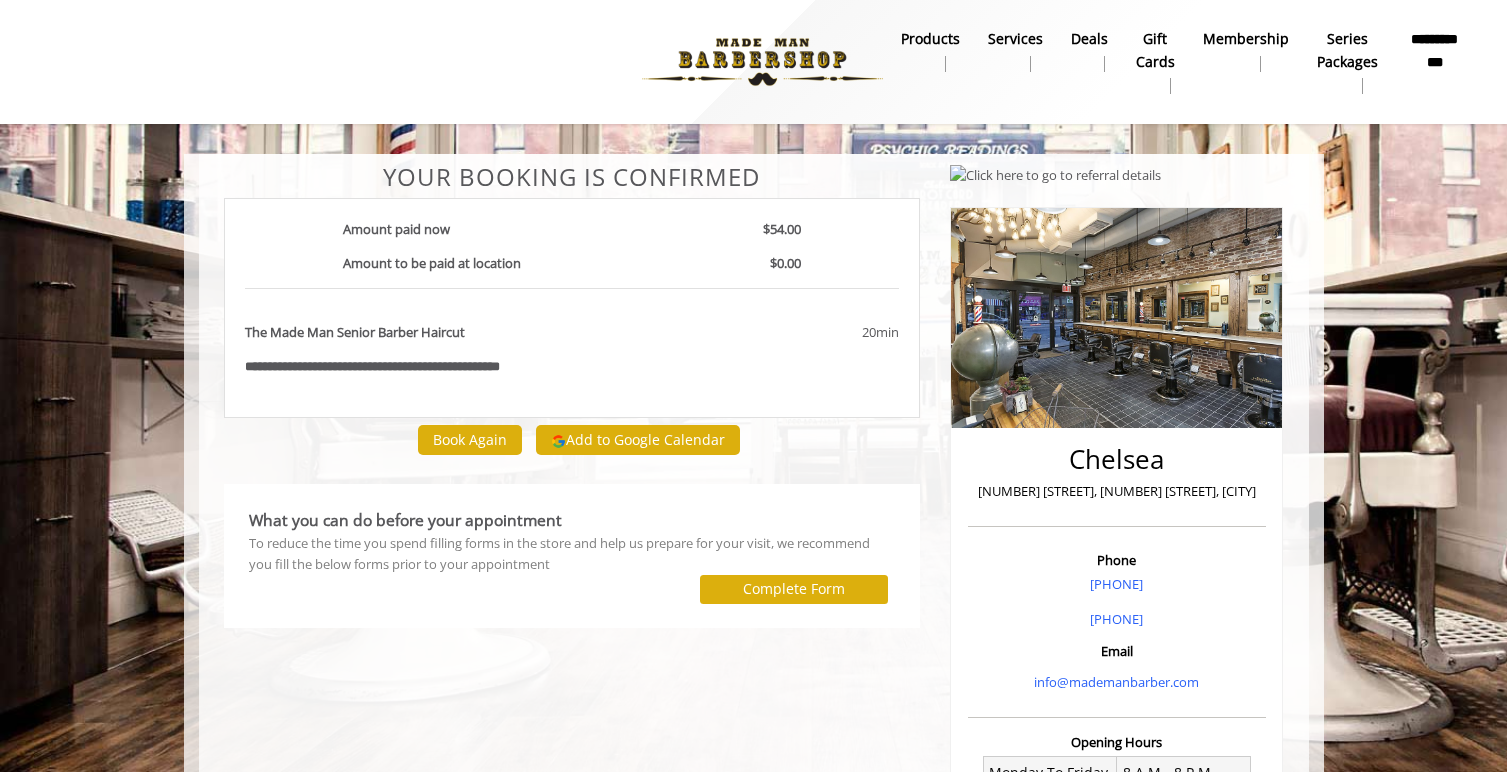 click on "The Made Man Senior Barber Haircut" at bounding box center [458, 339] 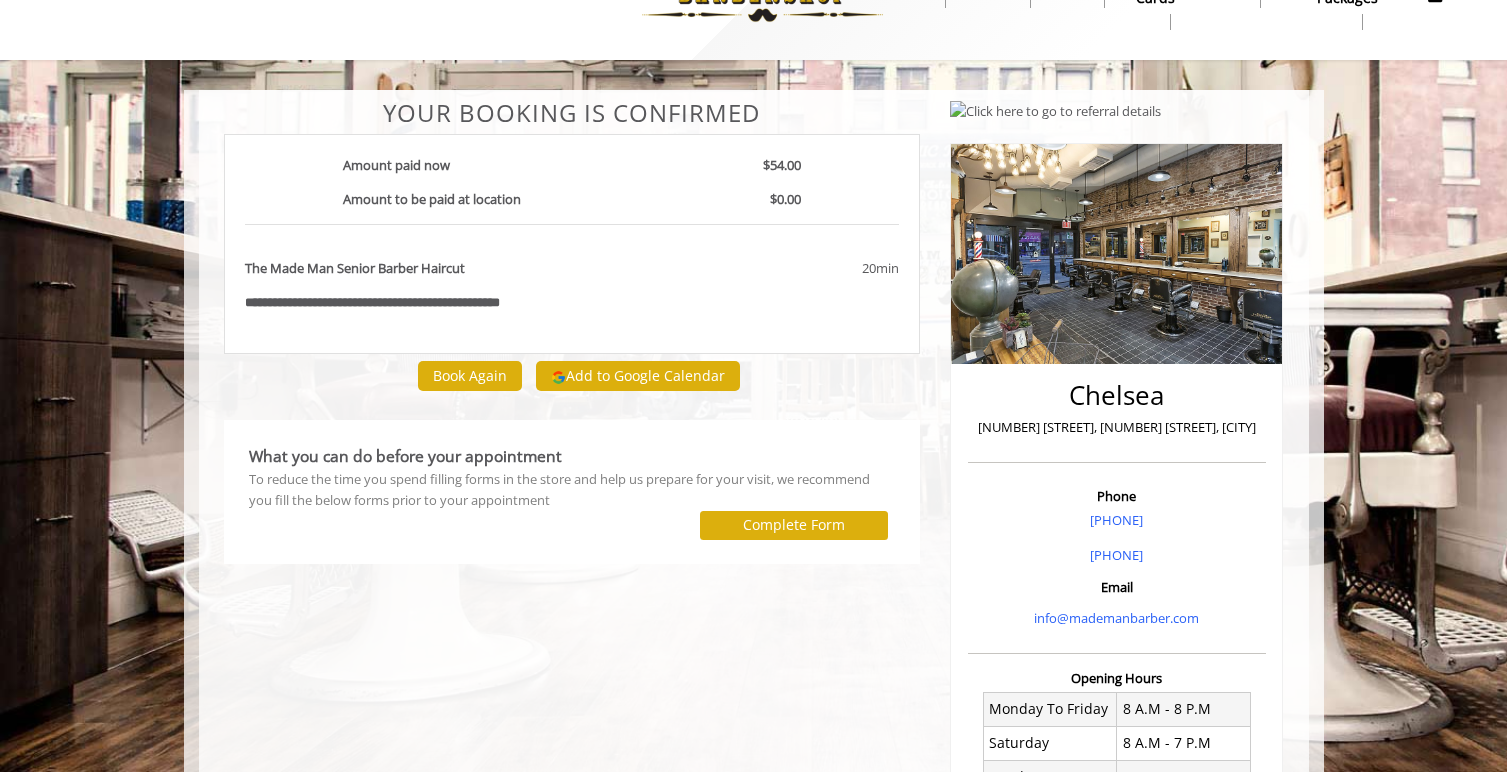 scroll, scrollTop: 67, scrollLeft: 0, axis: vertical 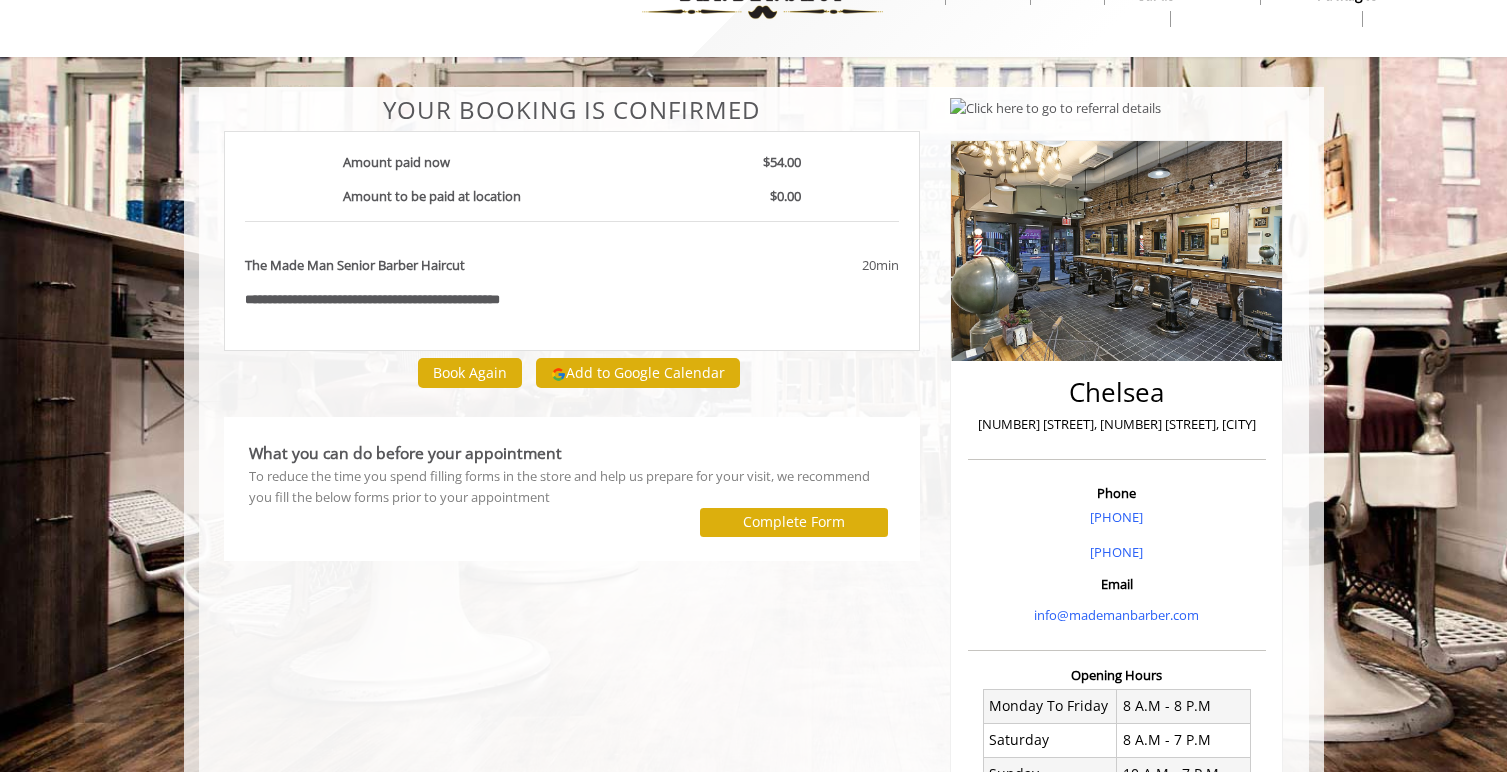 click on "**********" at bounding box center [405, 299] 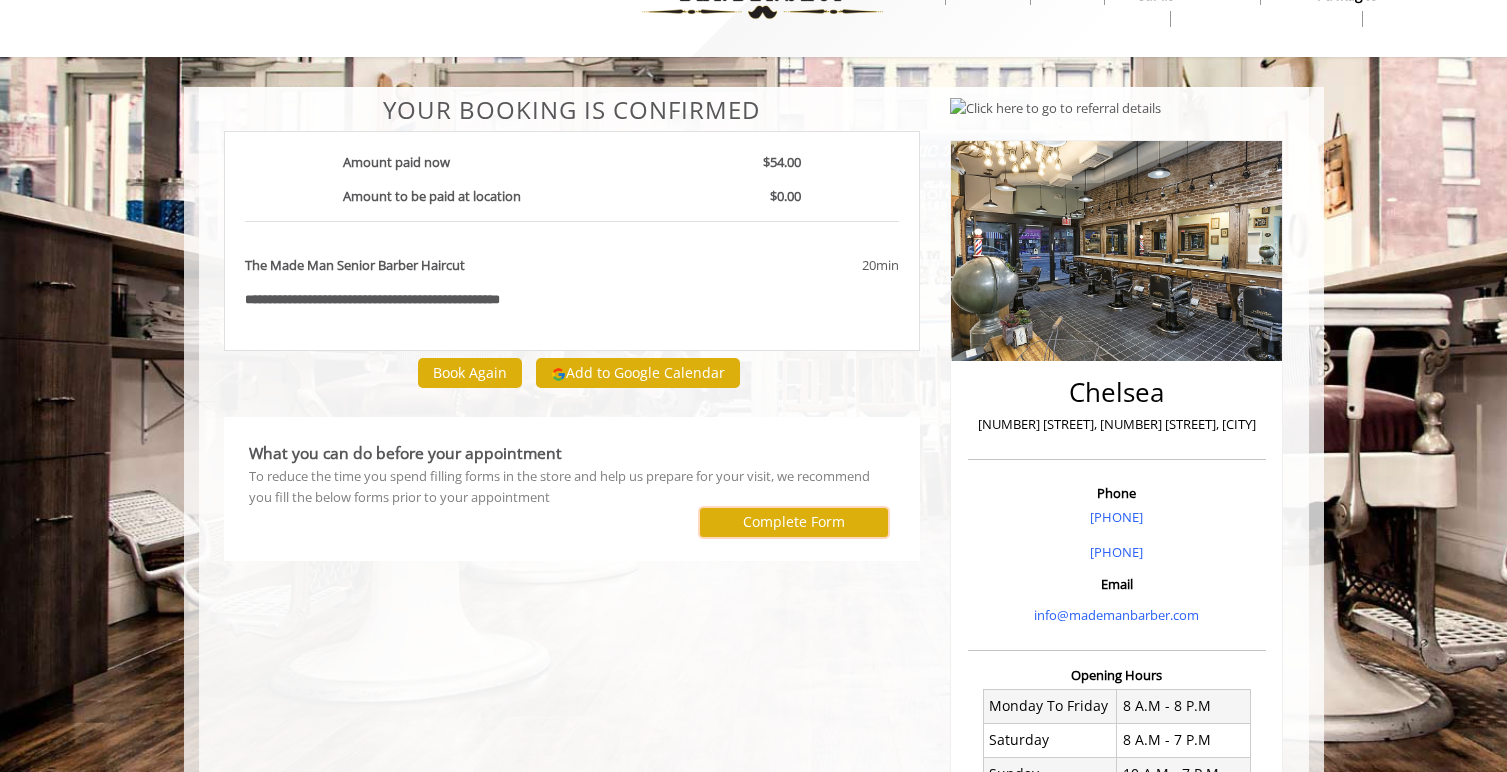 click on "Complete Form" at bounding box center (794, 522) 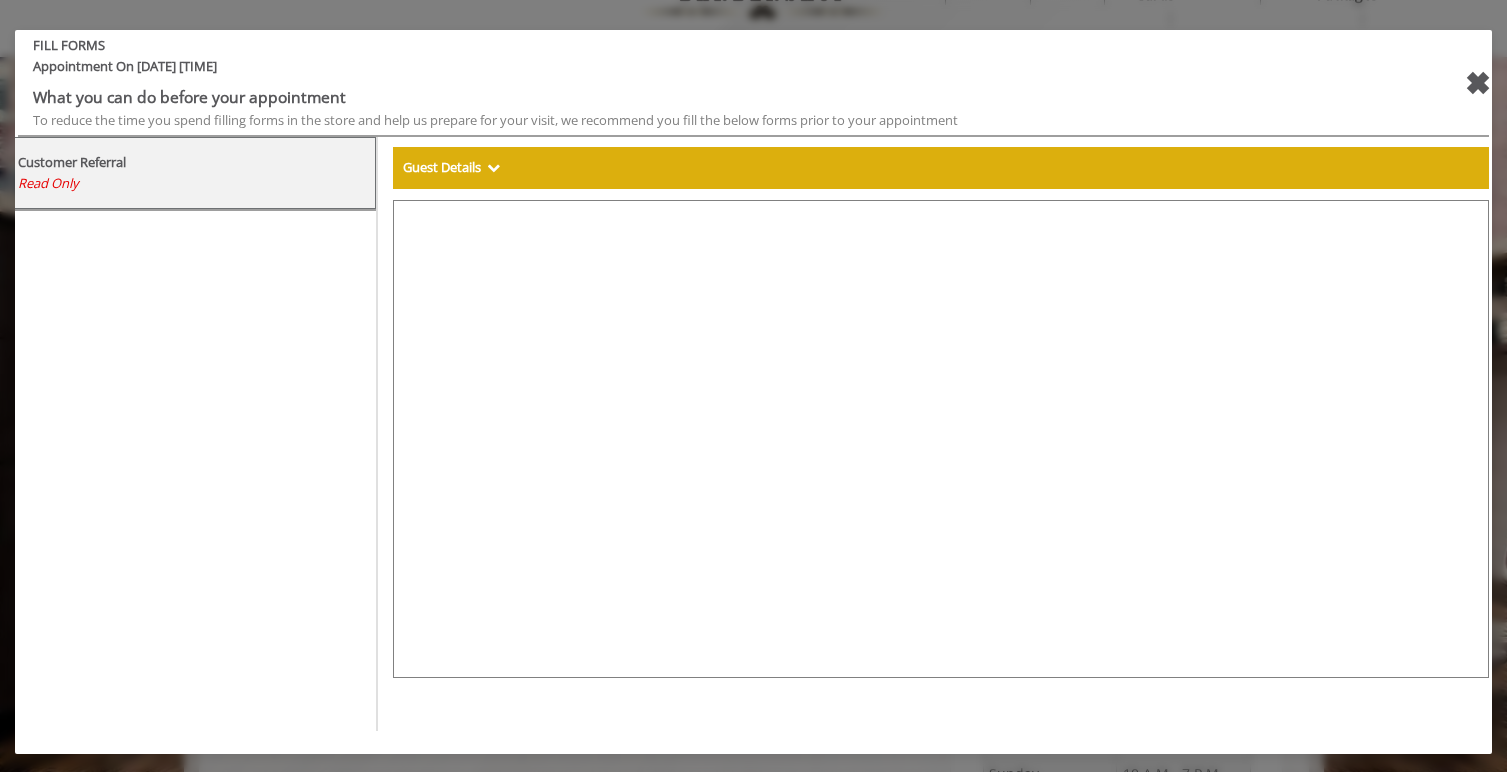 select on "***" 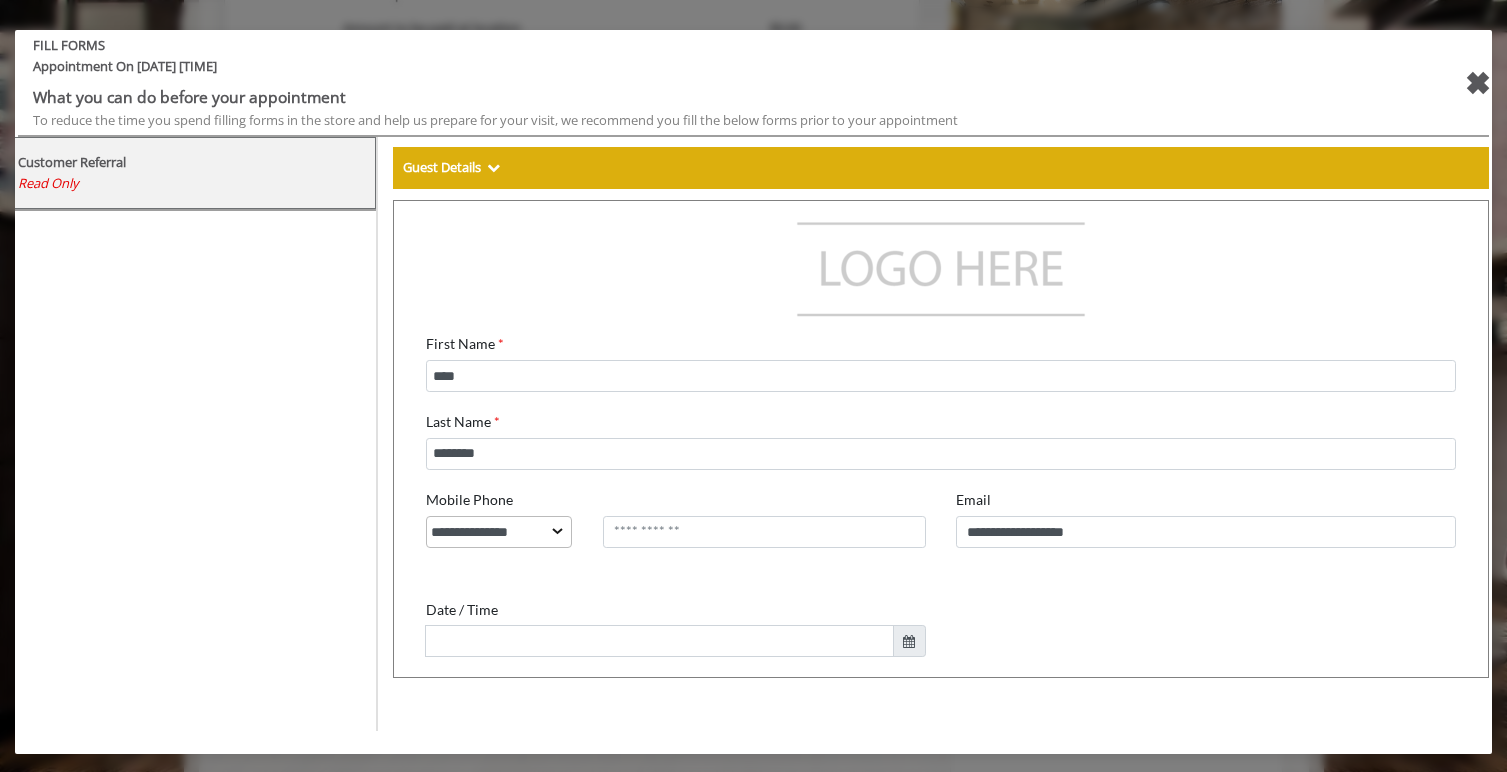 scroll, scrollTop: 0, scrollLeft: 0, axis: both 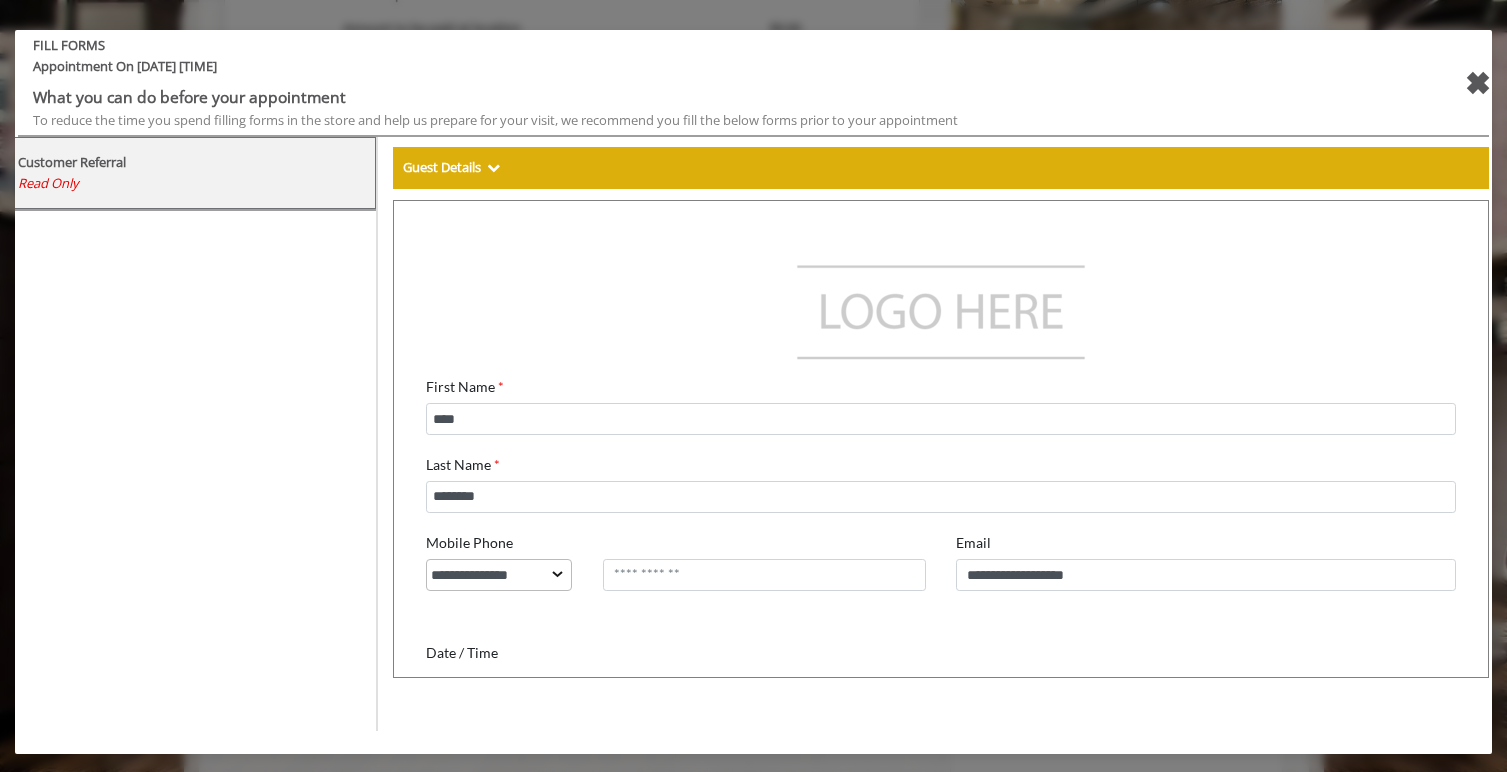 click on "✖" at bounding box center (1477, 83) 